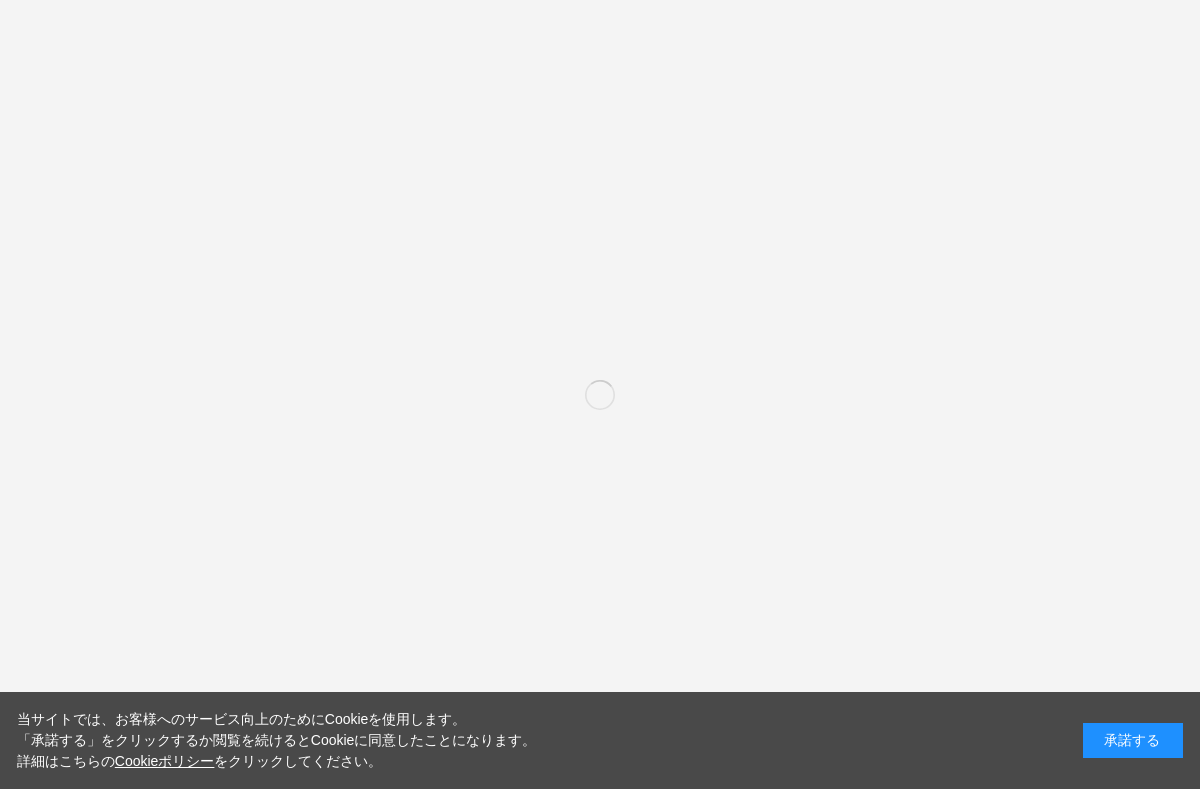scroll, scrollTop: 0, scrollLeft: 0, axis: both 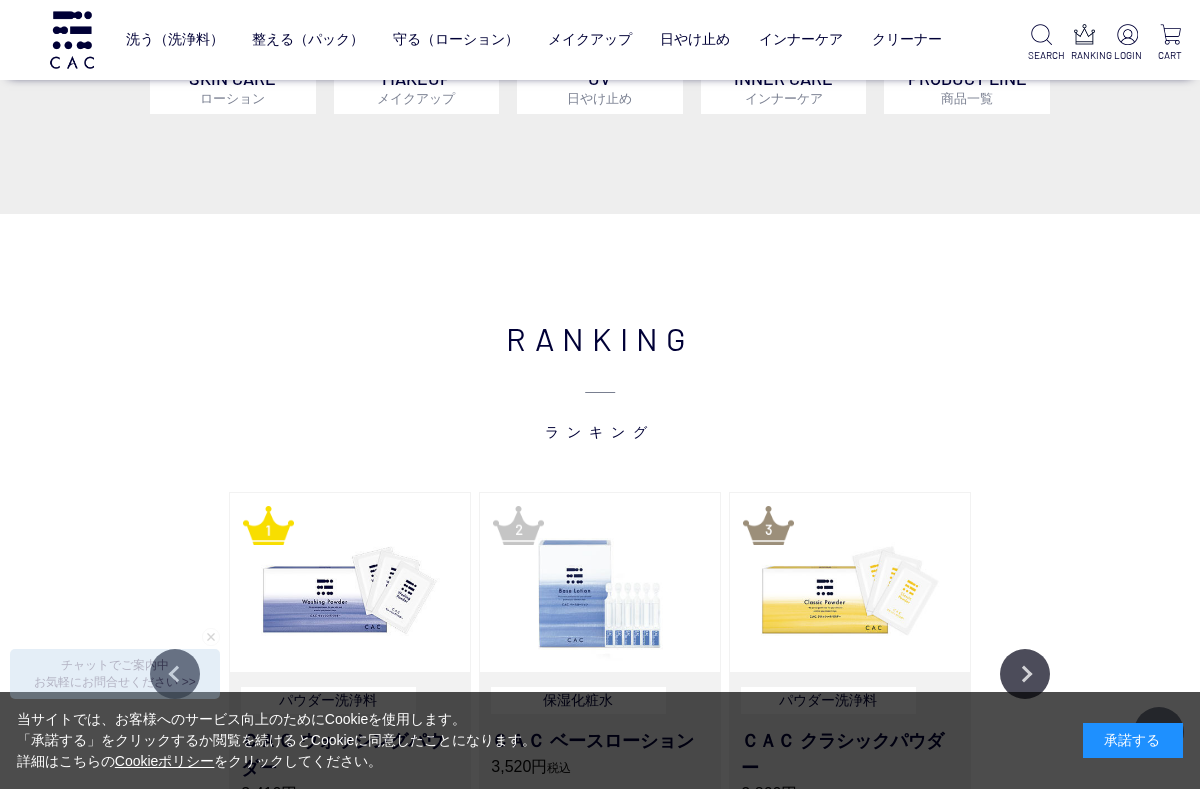 click on "日やけ止め" at bounding box center [695, 39] 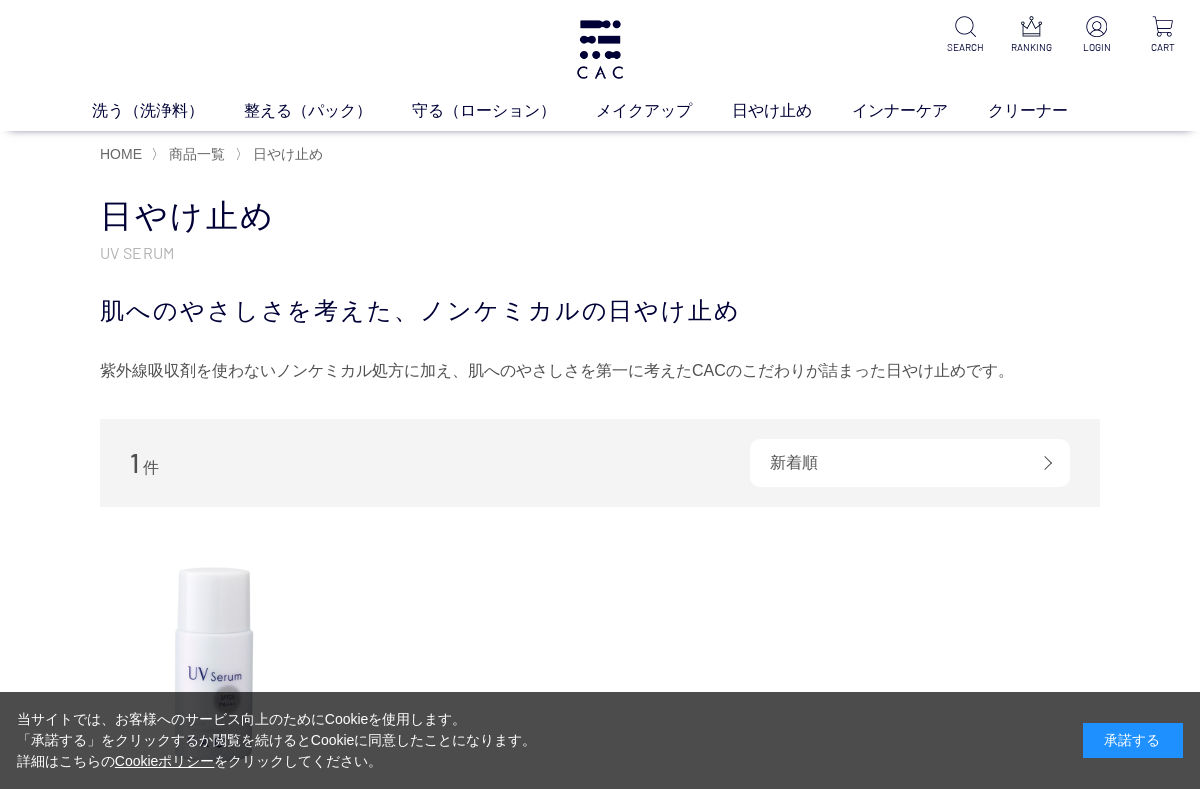 scroll, scrollTop: 0, scrollLeft: 0, axis: both 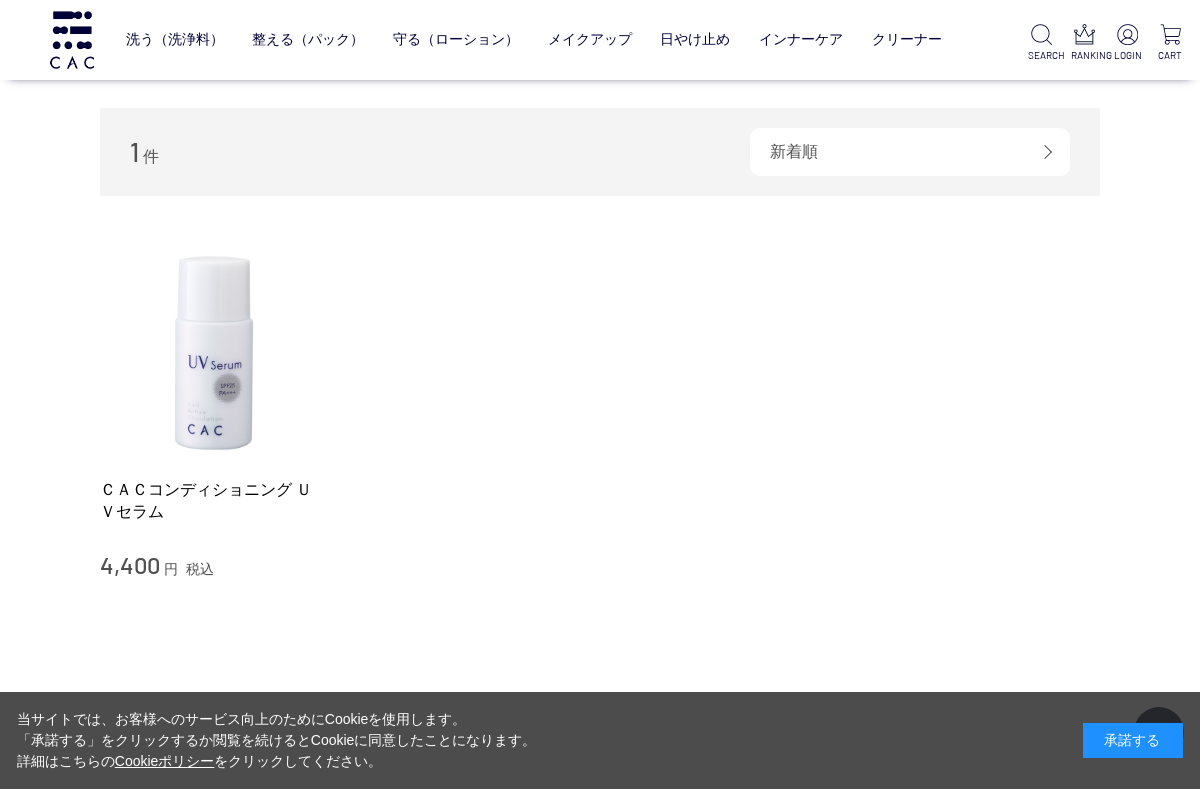 click at bounding box center [214, 350] 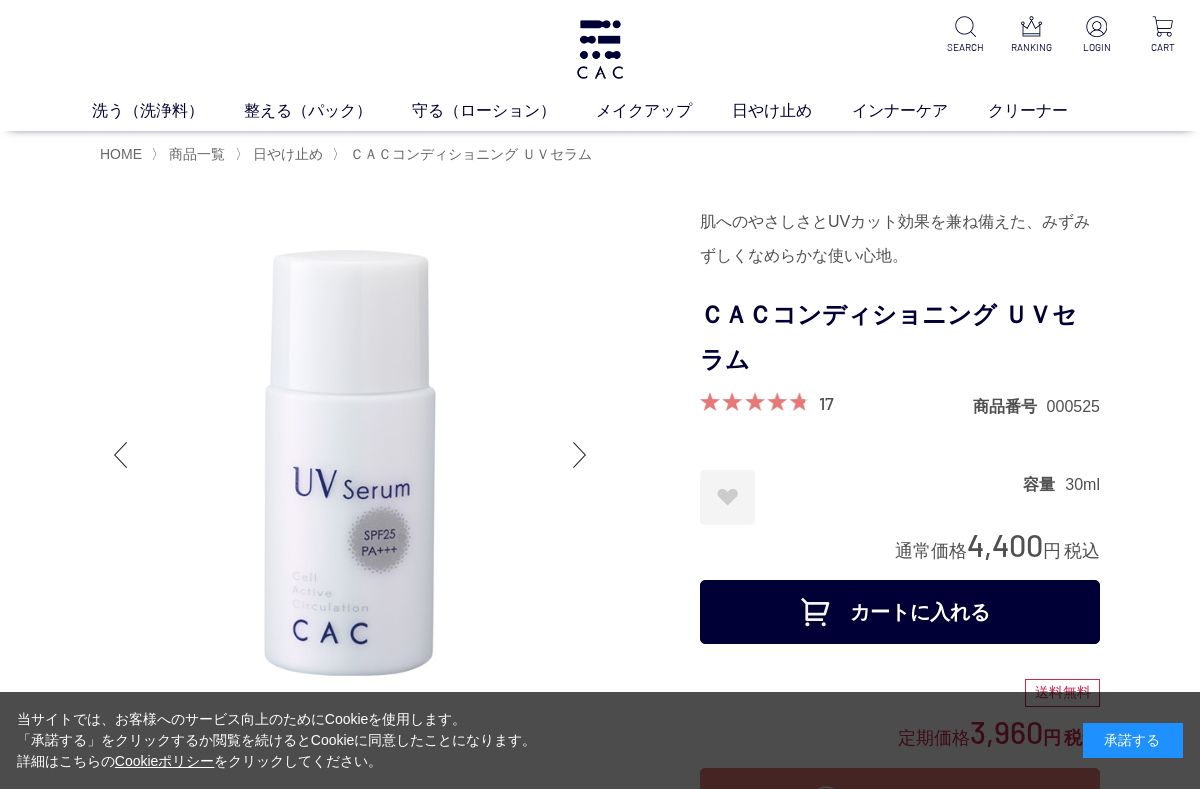 scroll, scrollTop: 0, scrollLeft: 0, axis: both 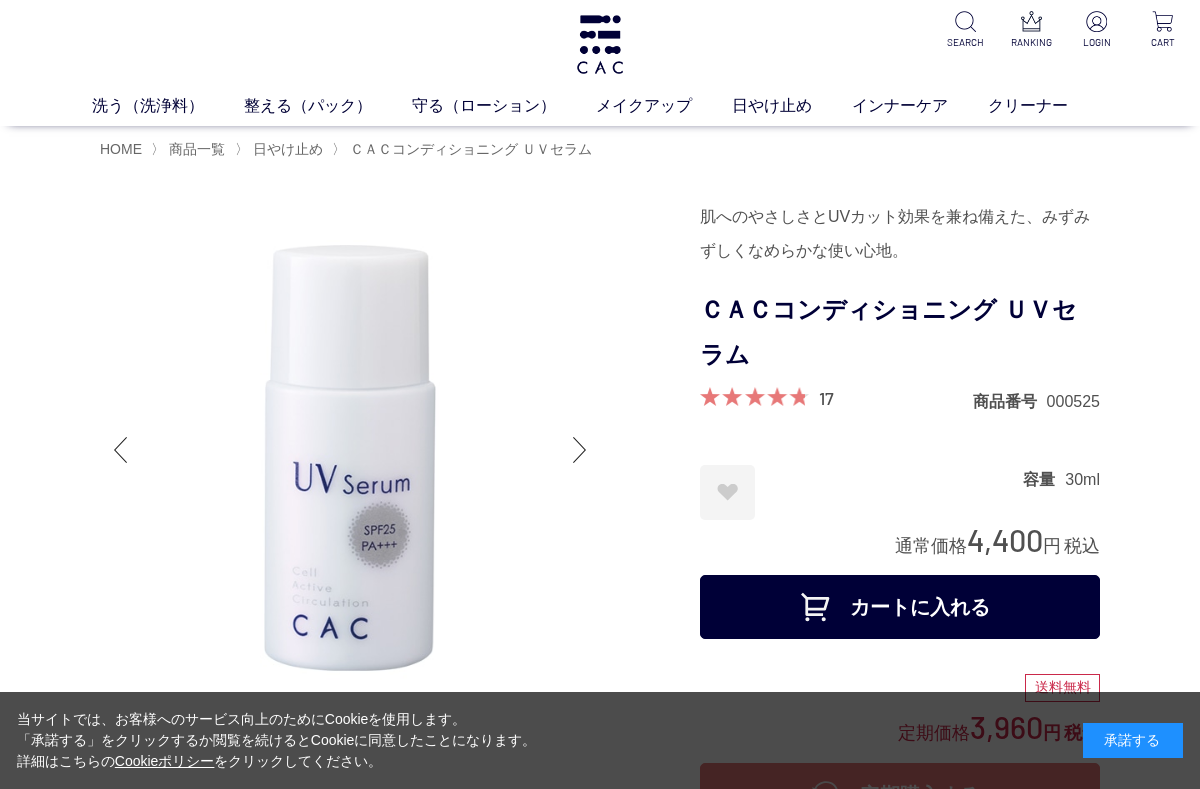 click on "承諾する" at bounding box center [1133, 740] 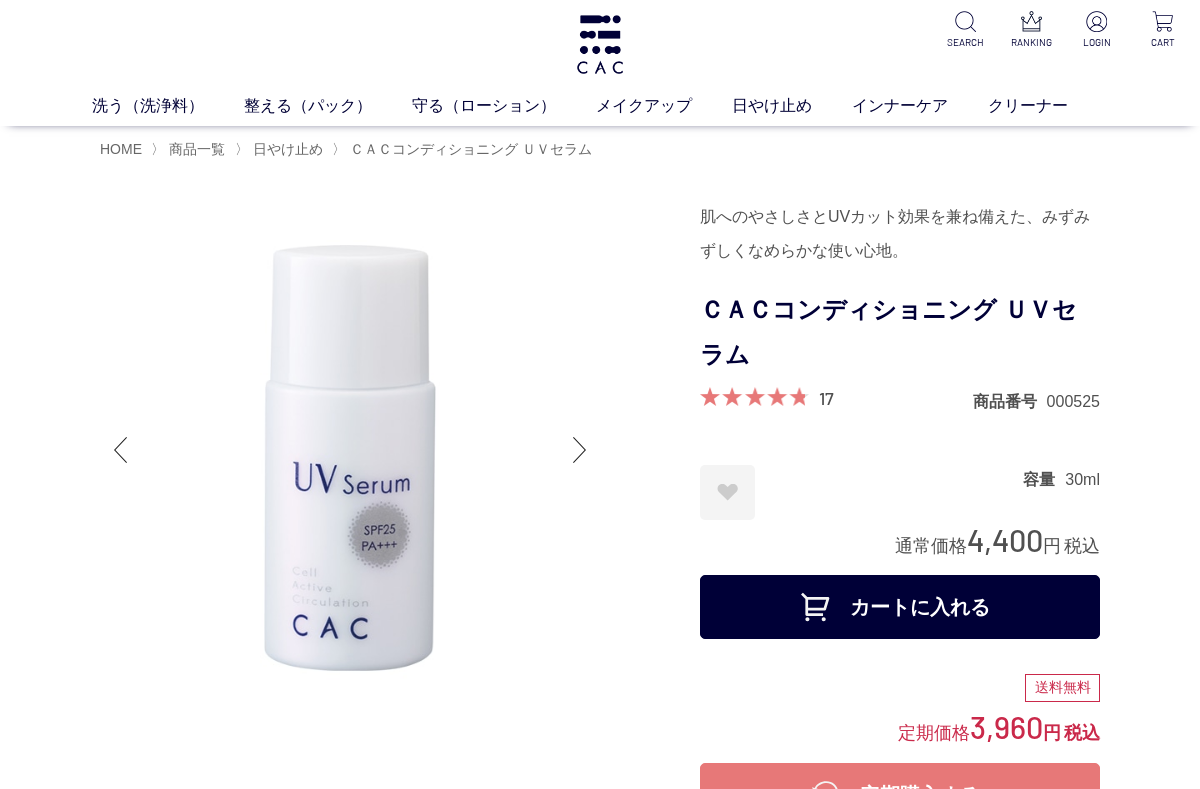 click on "カートに入れる" at bounding box center [900, 607] 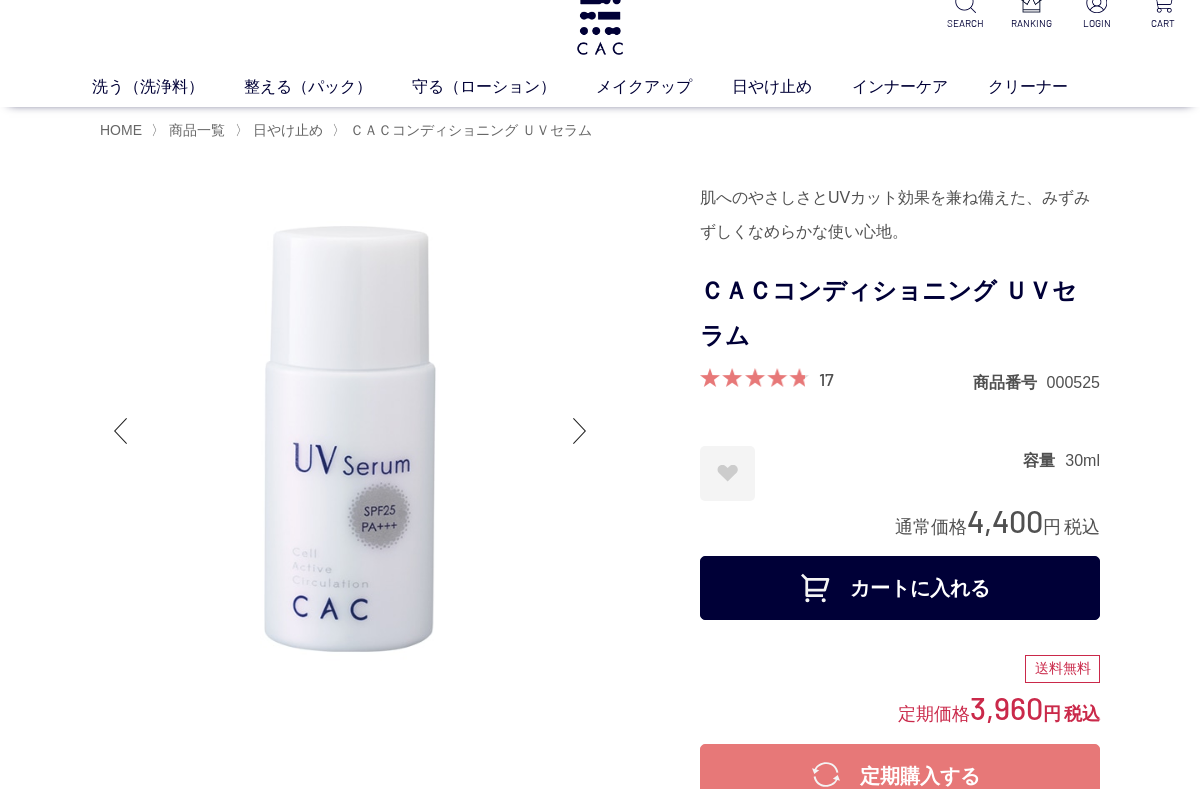 scroll, scrollTop: 0, scrollLeft: 0, axis: both 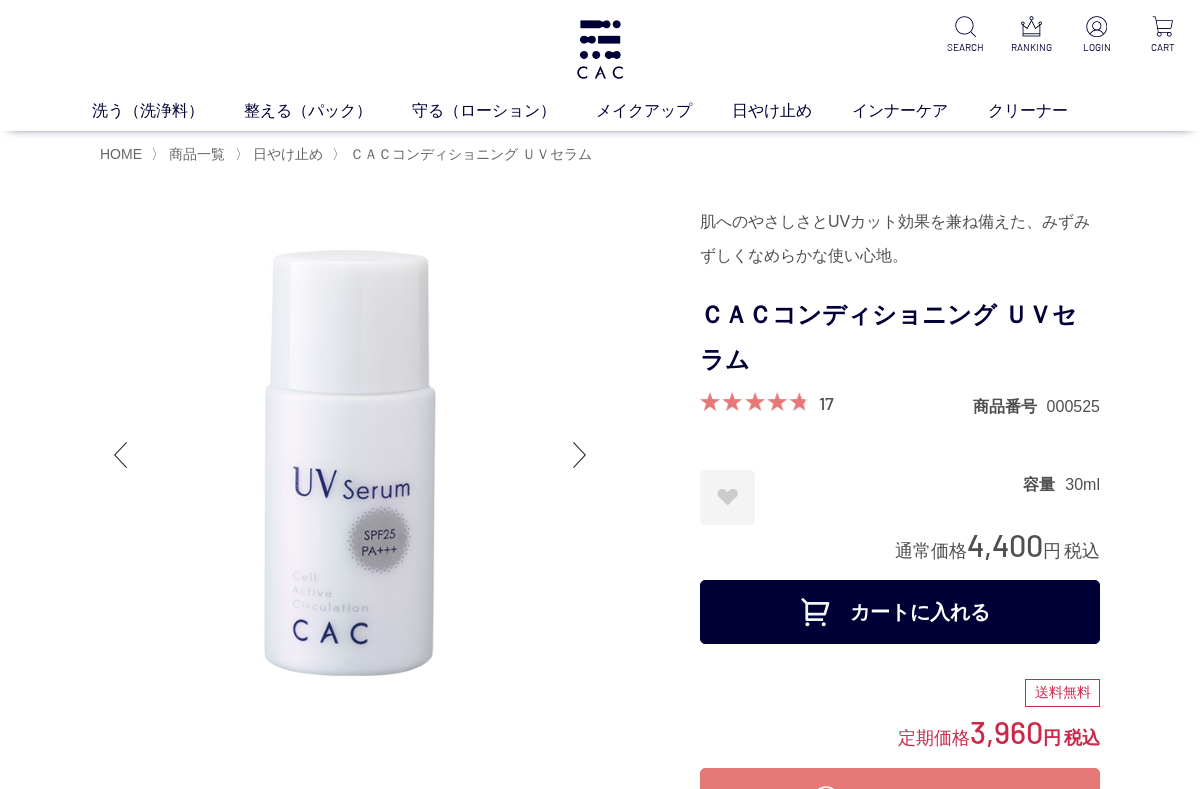 click at bounding box center (1096, 26) 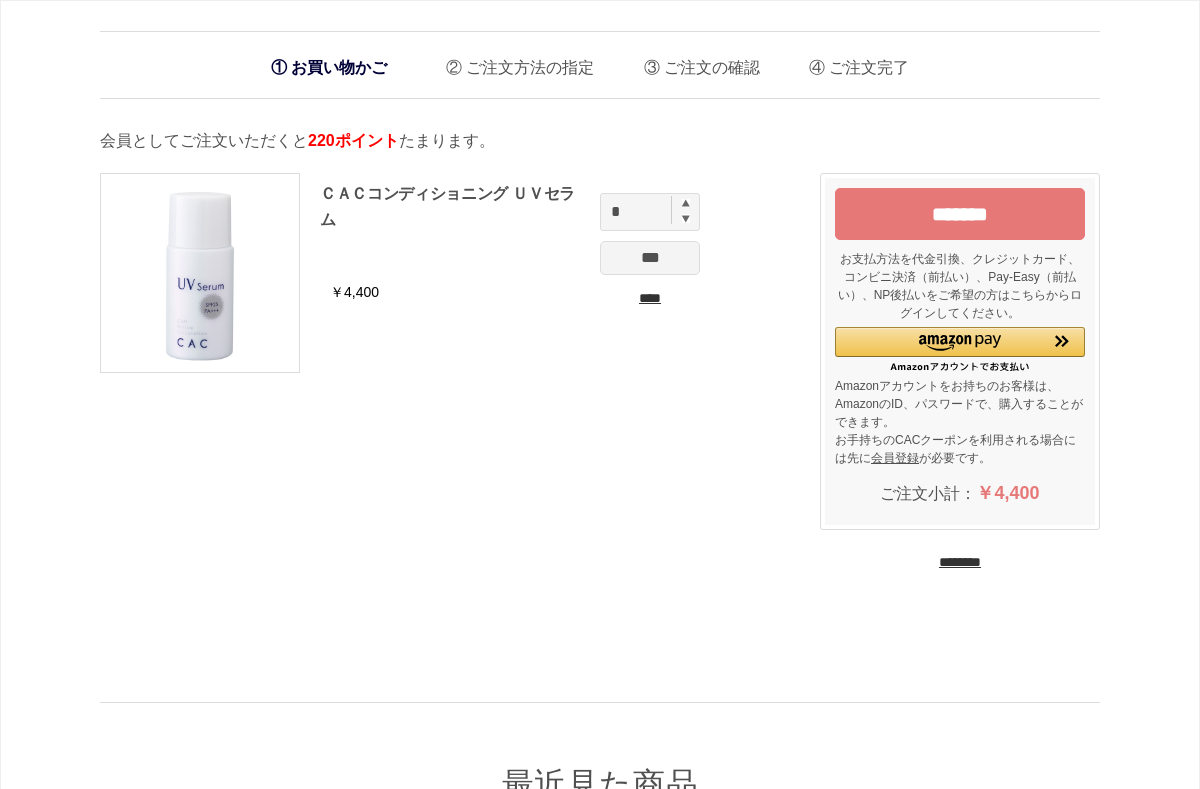 scroll, scrollTop: 0, scrollLeft: 0, axis: both 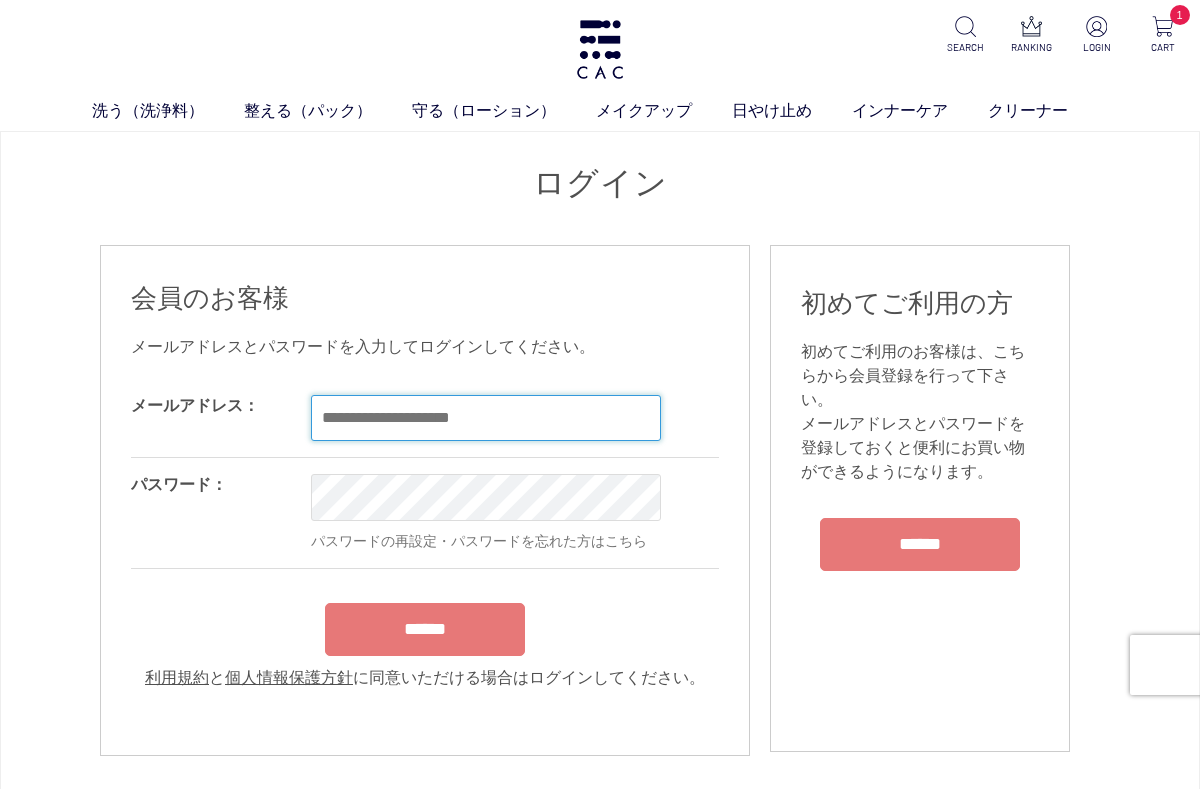 click at bounding box center (486, 418) 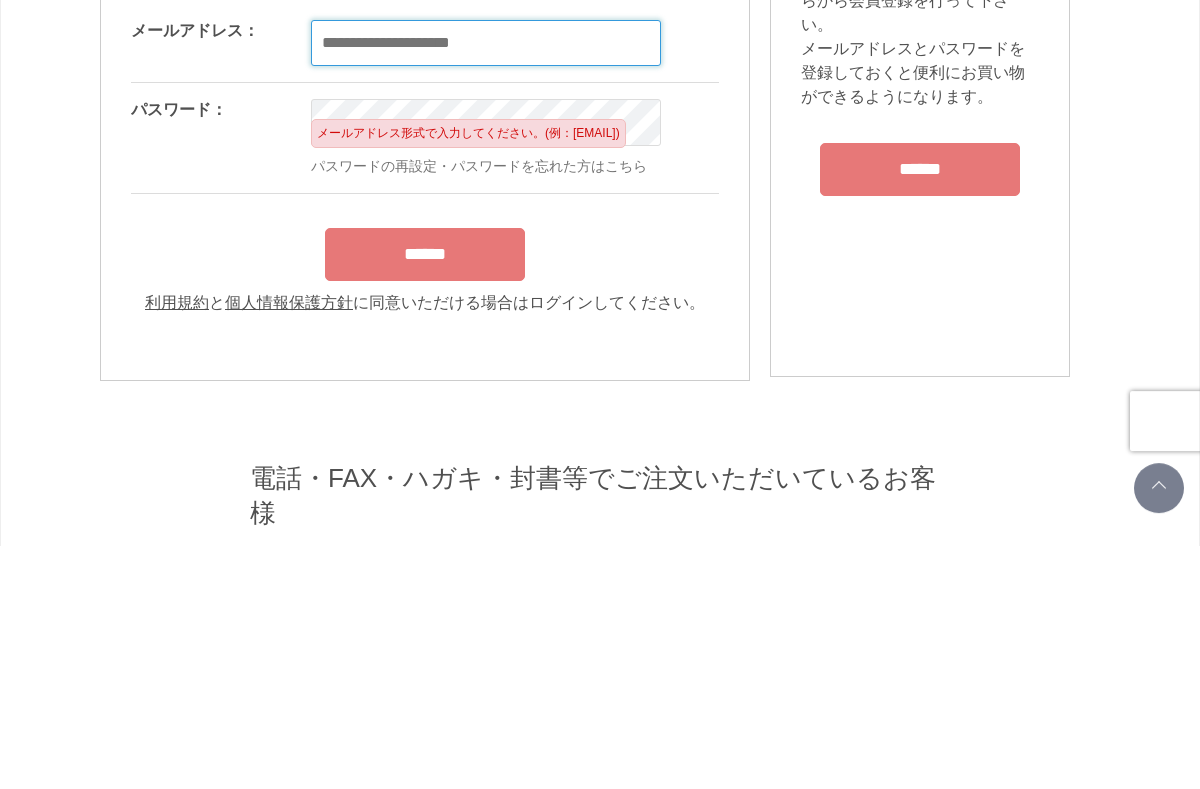 type on "*" 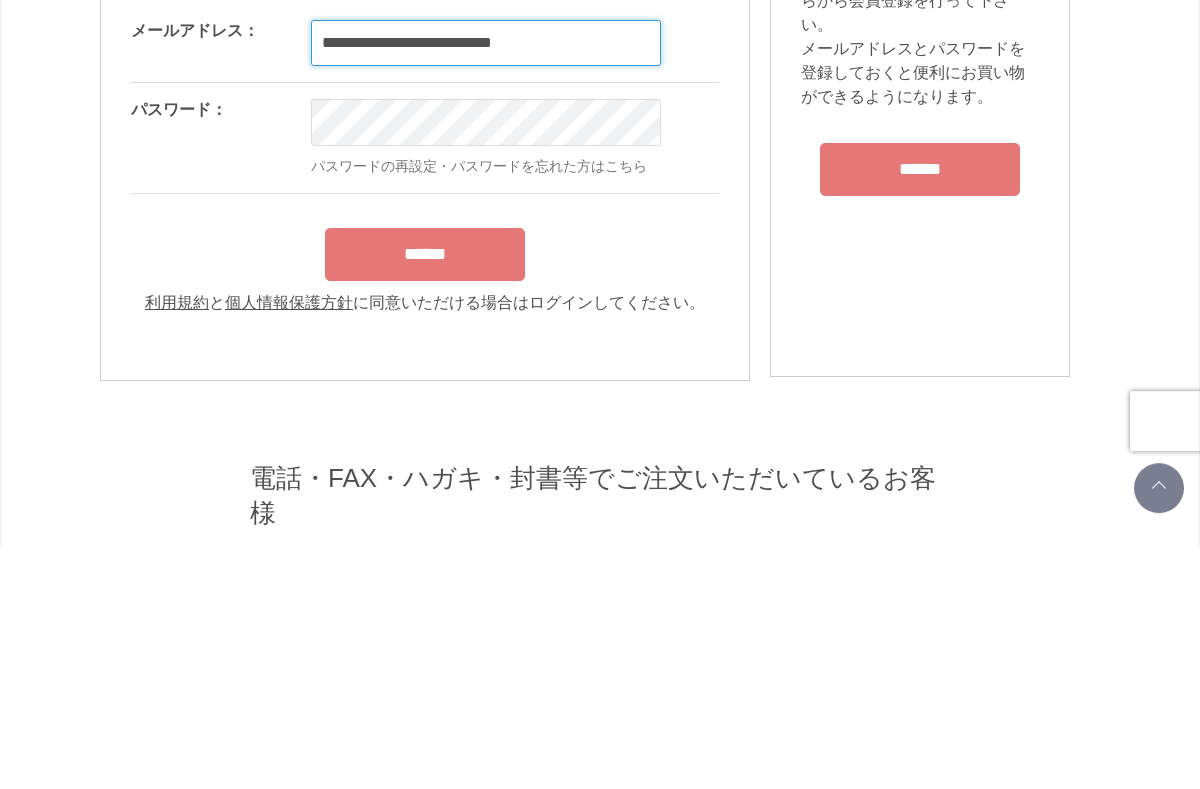 type on "**********" 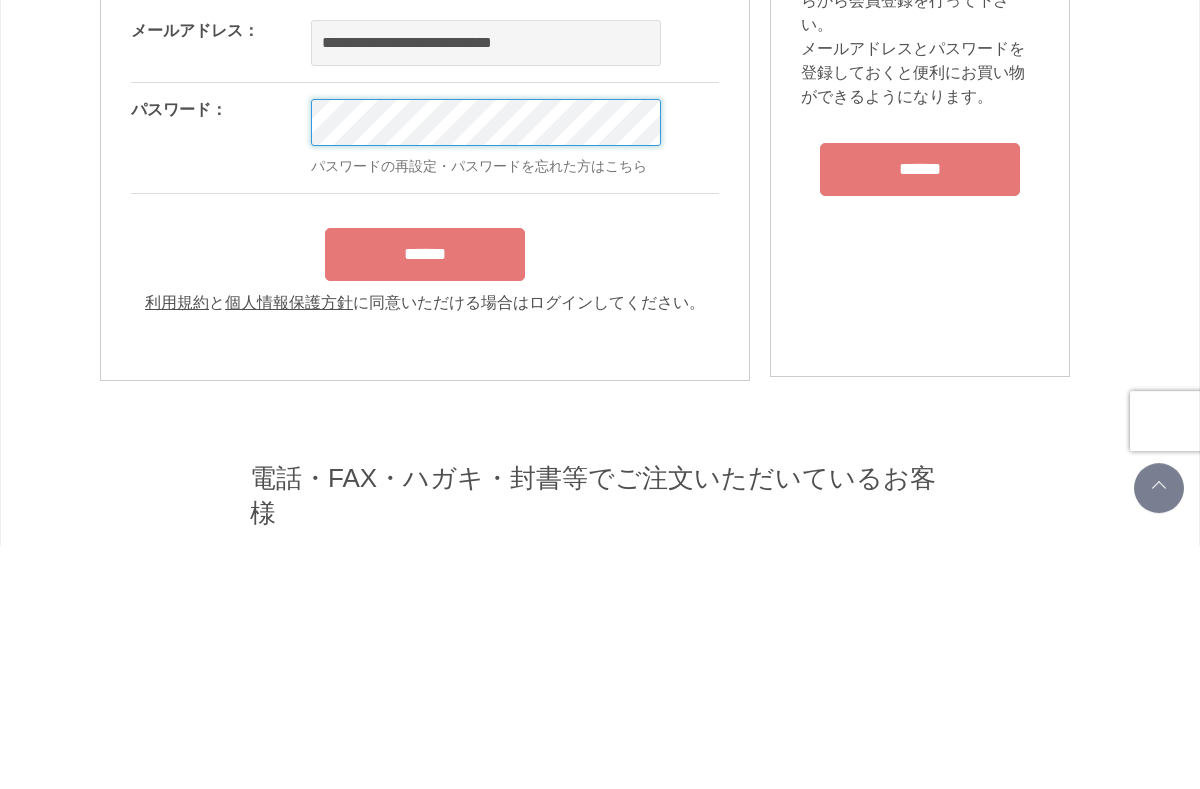click on "洗う（洗浄料）
液体洗浄料
パウダー洗浄料
泡洗顔料
グッズ
整える（パック）
フェイスパック
ヘアパック
守る（ローション）
保湿化粧水
柔軟化粧水
美容液
ジェル
メイクアップ
ベース
アイ
フェイスカラー
リップ
日やけ止め
インナーケア
クリーナー
SEARCH
RANKING
LOGIN
1
CART
ログイン
会員のお客様
OK" at bounding box center (600, 1706) 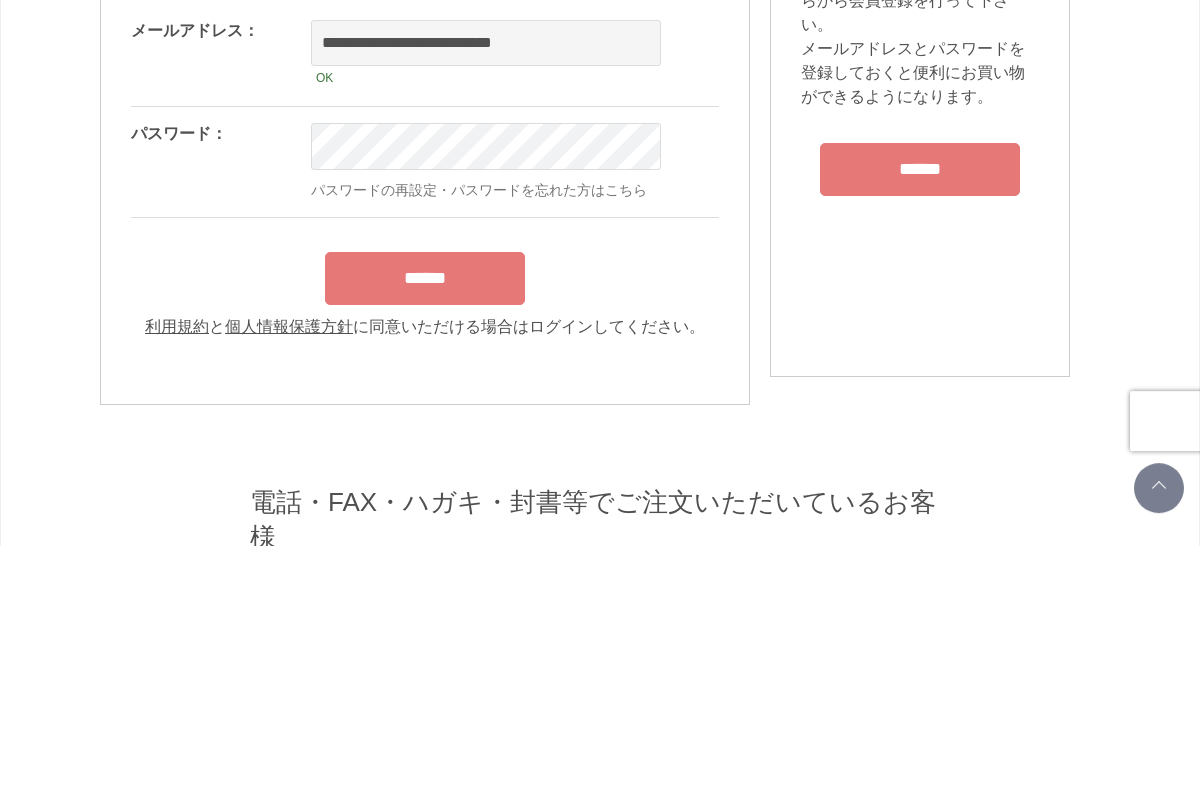 click on "******" at bounding box center (425, 517) 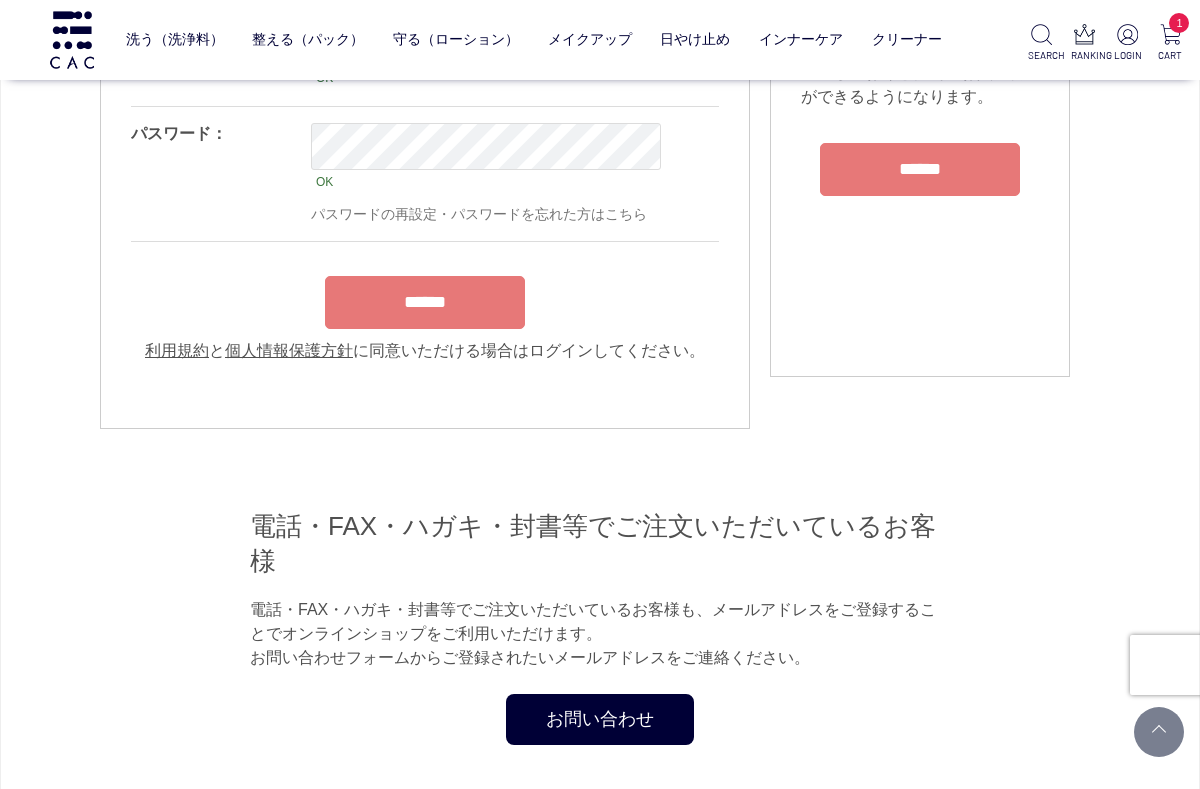 click on "******" at bounding box center (425, 302) 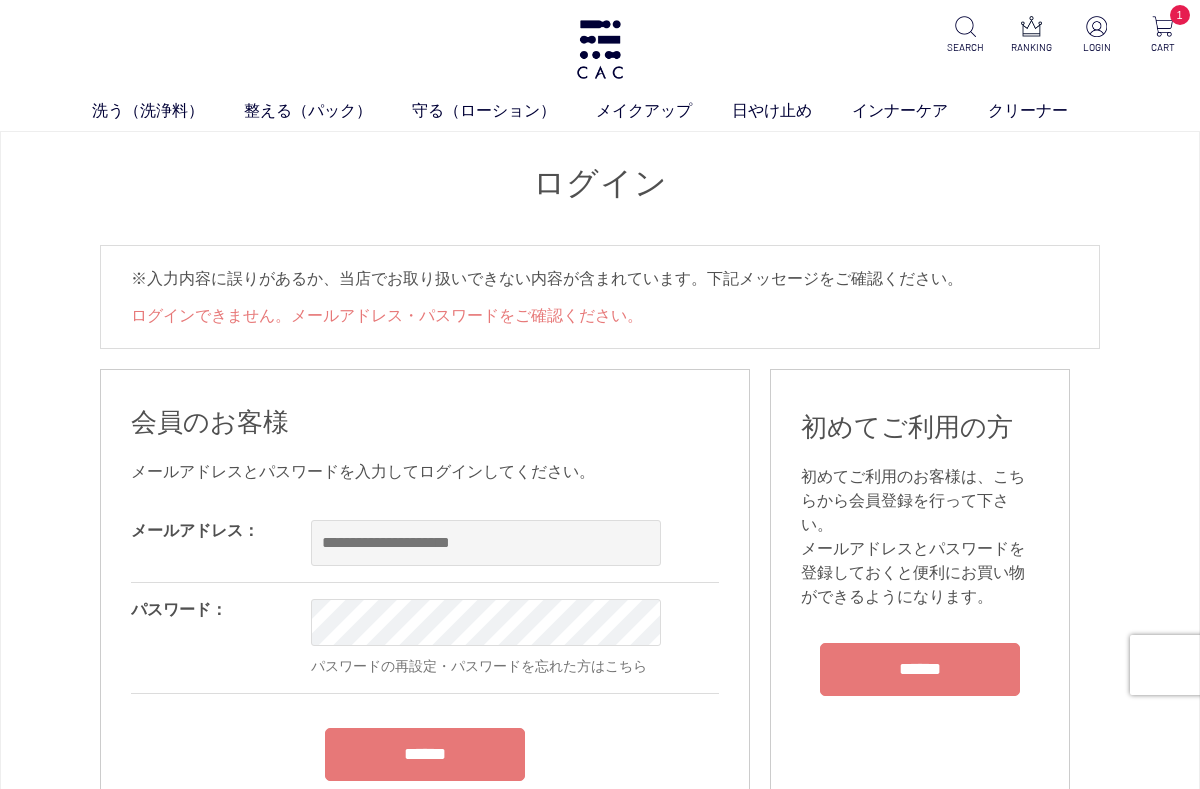 scroll, scrollTop: 0, scrollLeft: 0, axis: both 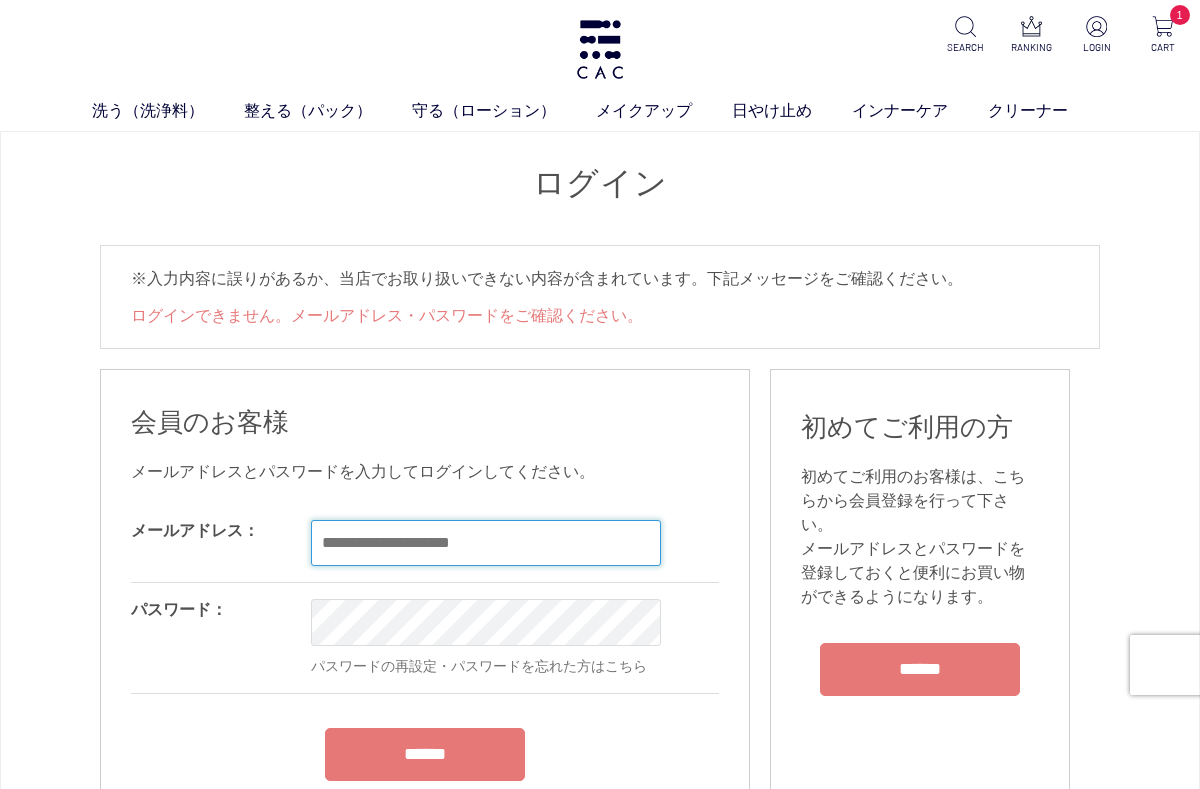 click at bounding box center [486, 543] 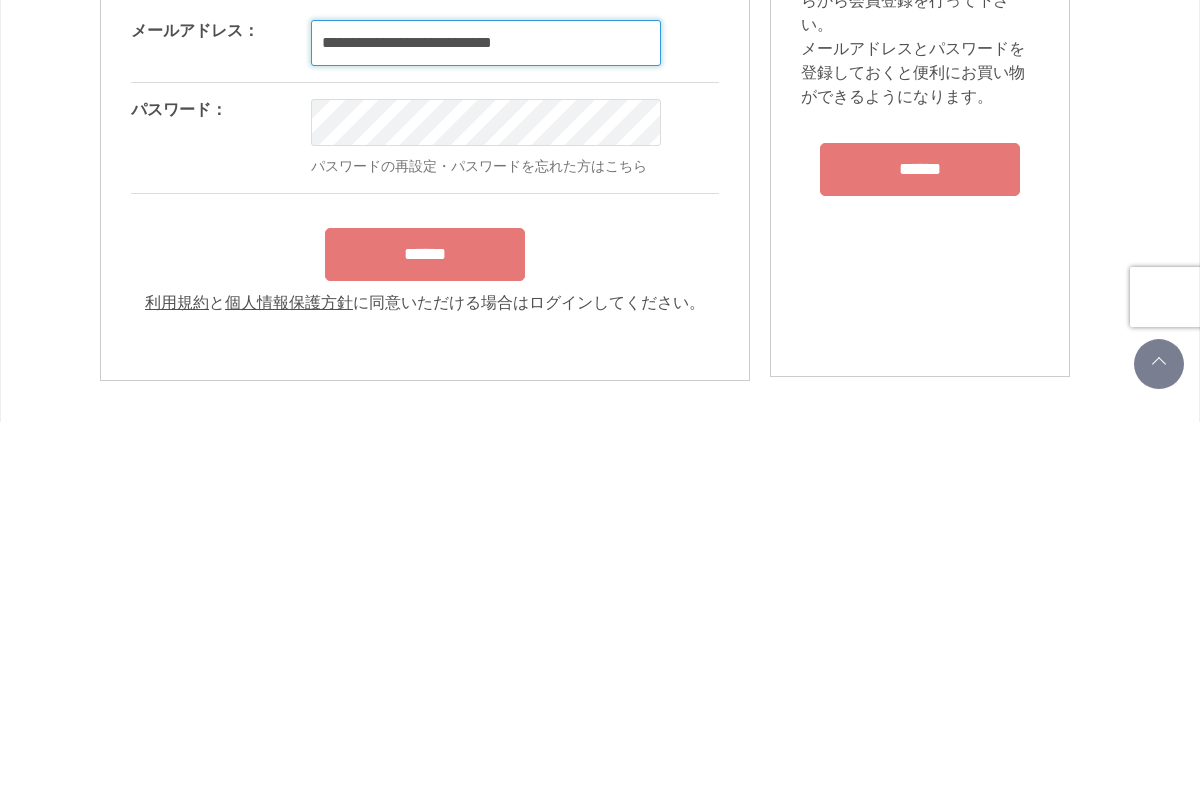 type on "**********" 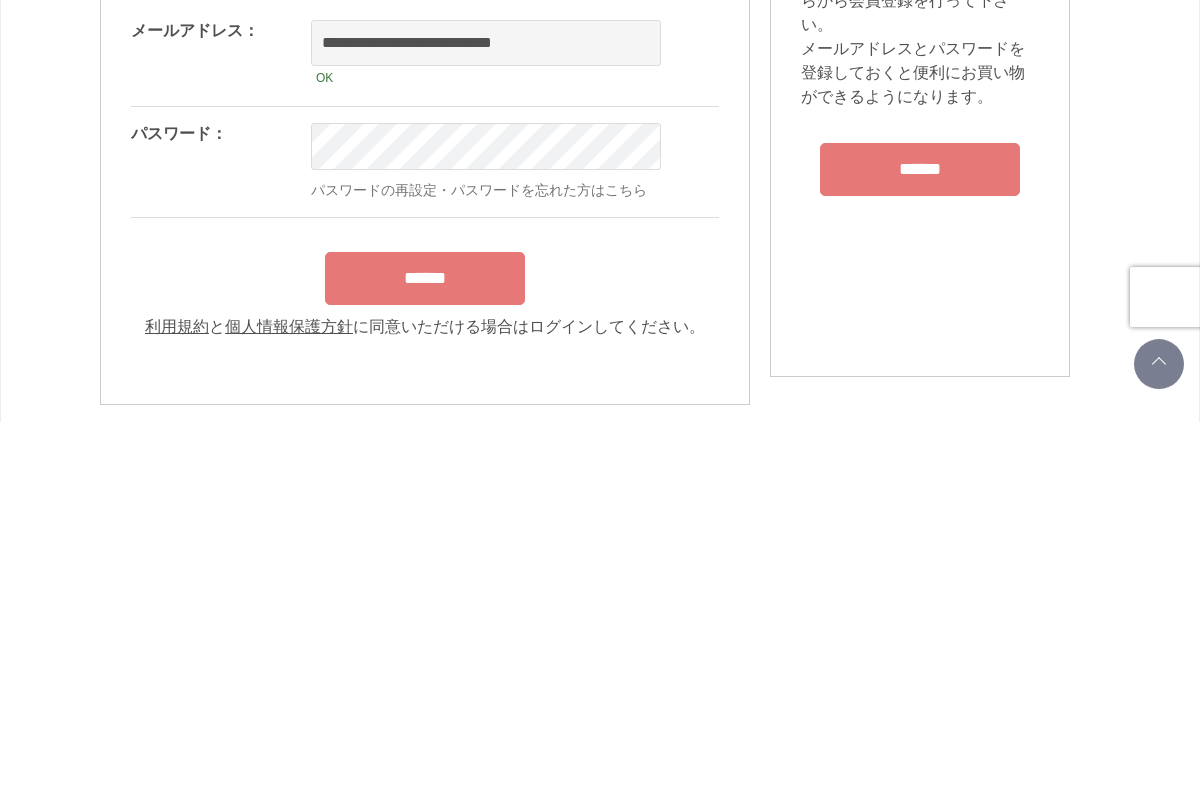 click on "******" at bounding box center (425, 646) 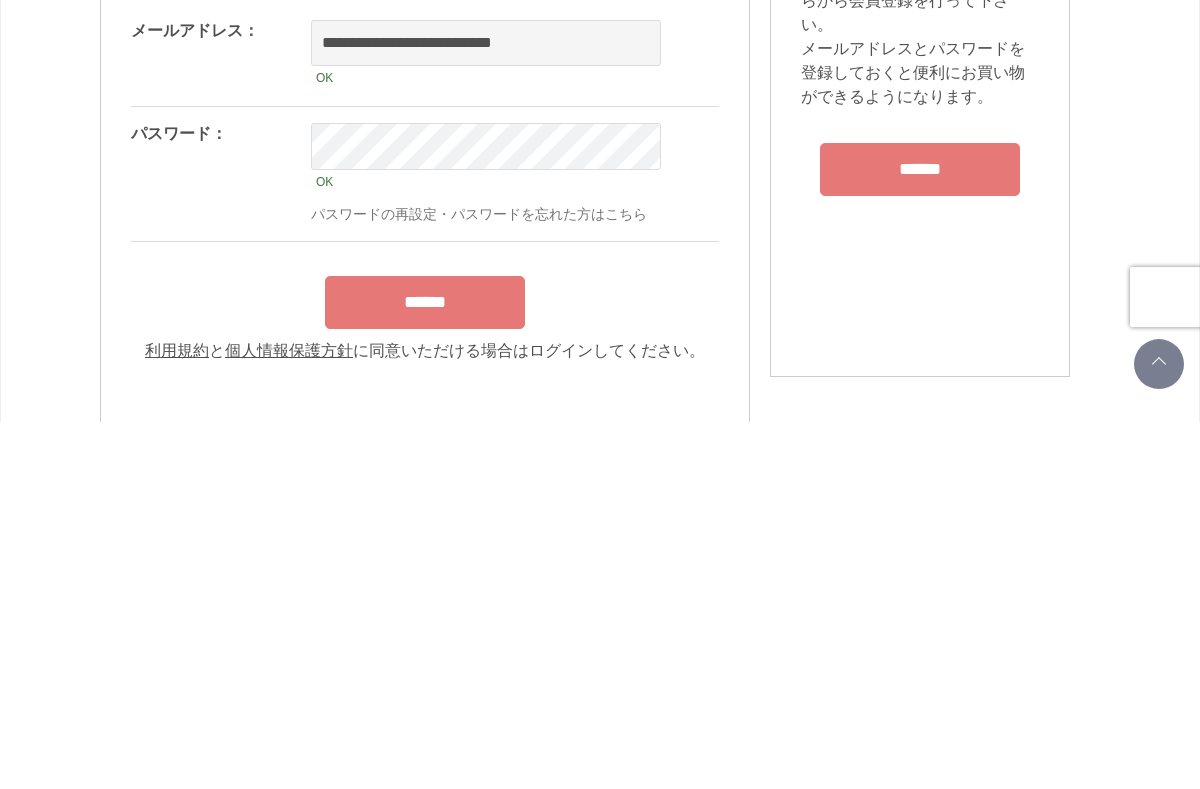 scroll, scrollTop: 368, scrollLeft: 0, axis: vertical 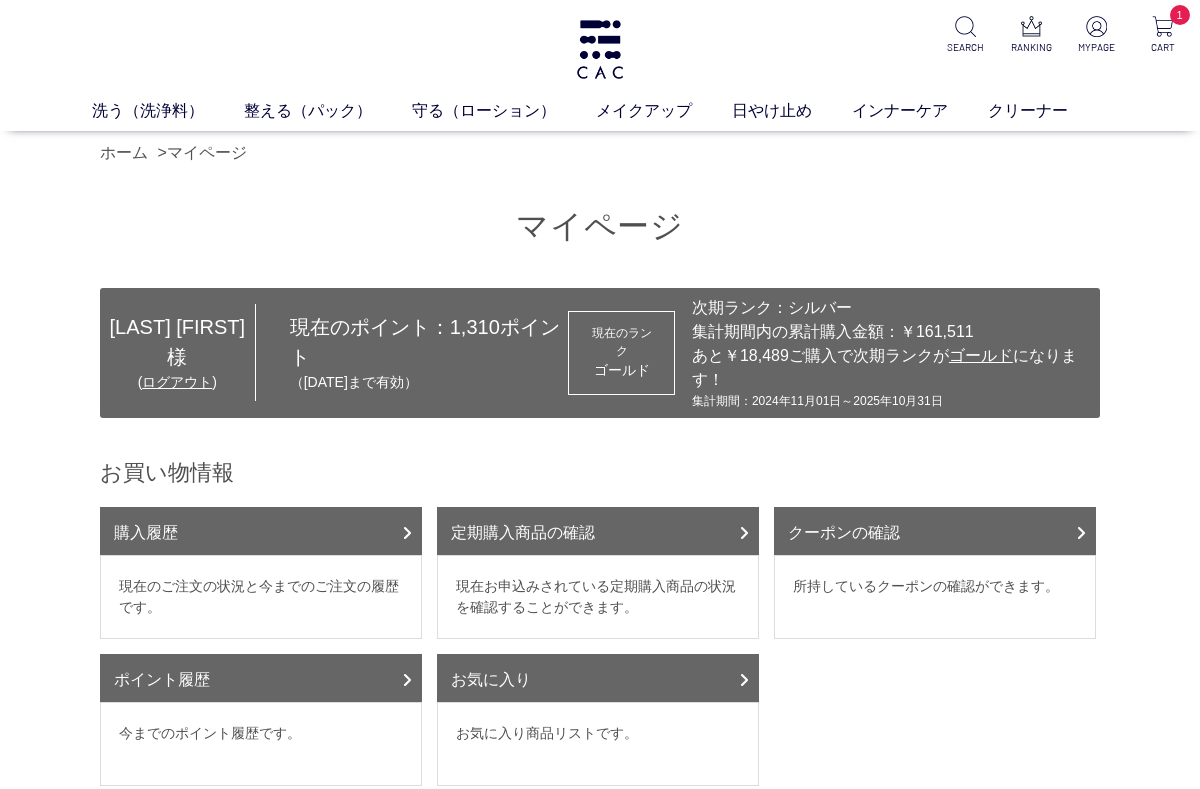 click on "所持しているクーポンの確認ができます。" at bounding box center (935, 597) 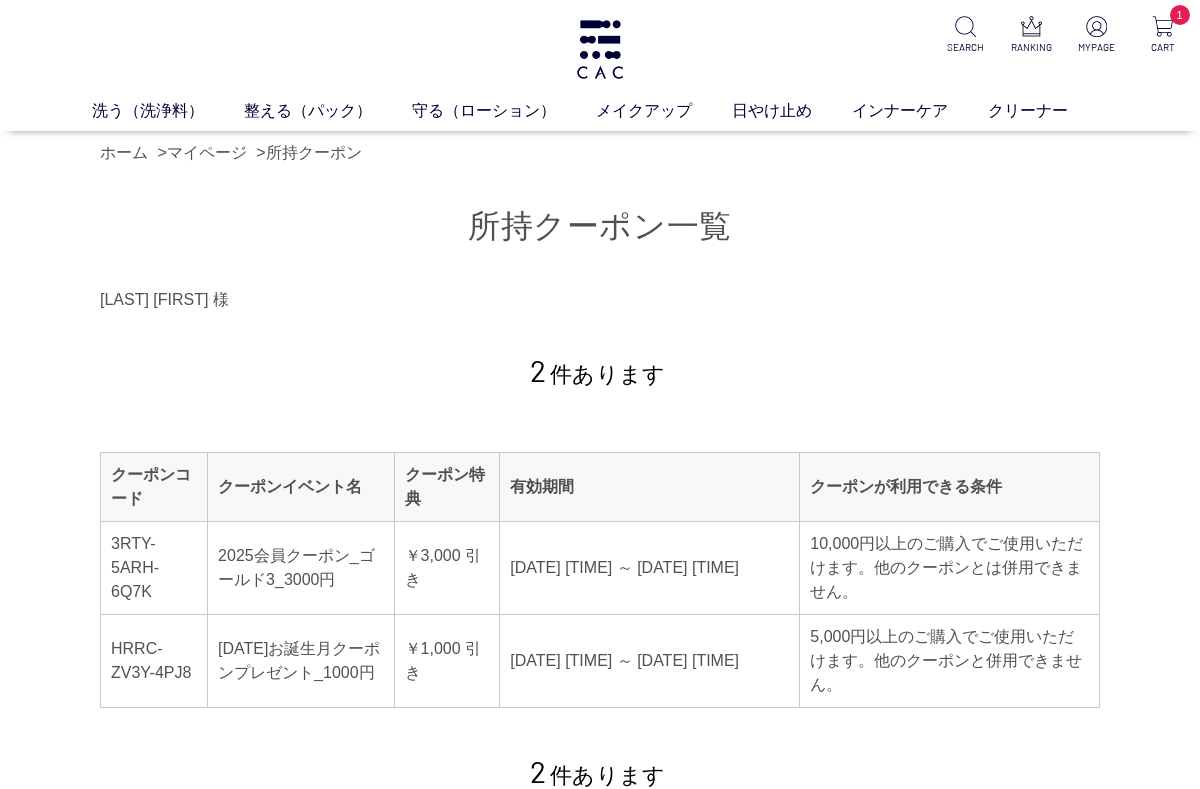 scroll, scrollTop: 0, scrollLeft: 0, axis: both 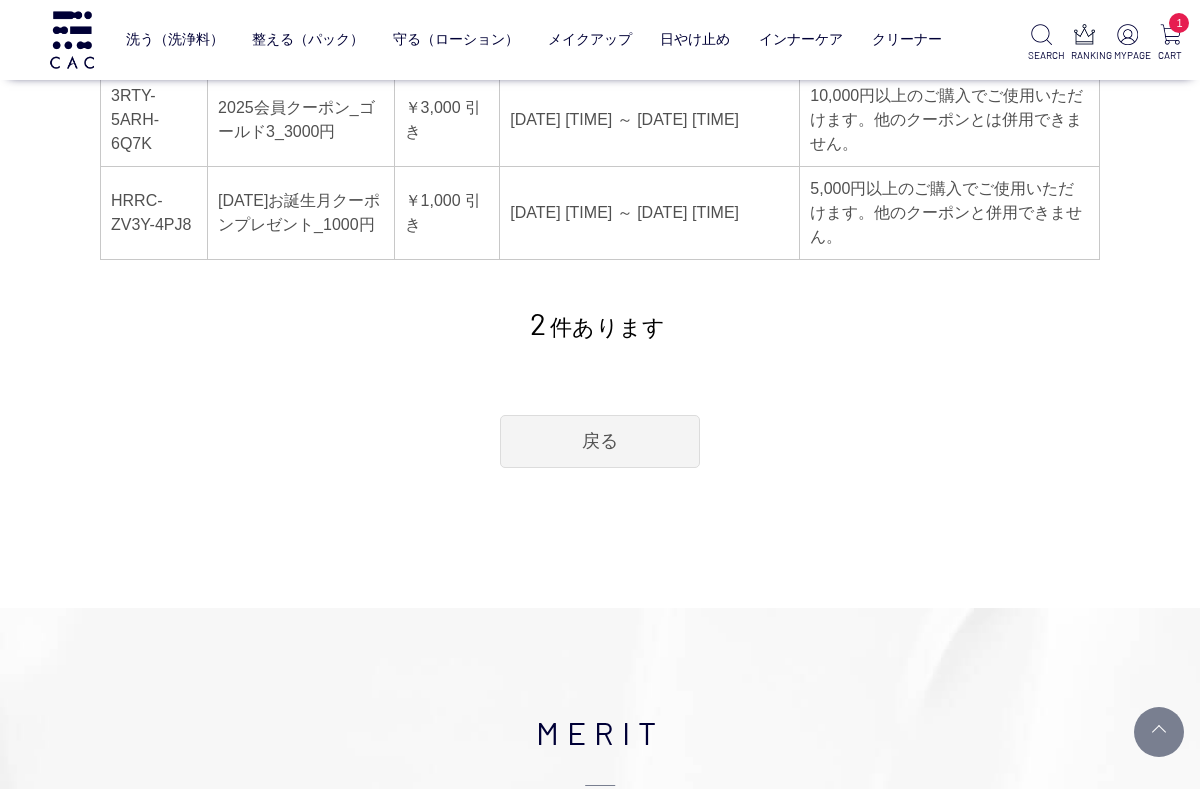 click on "戻る" at bounding box center (600, 441) 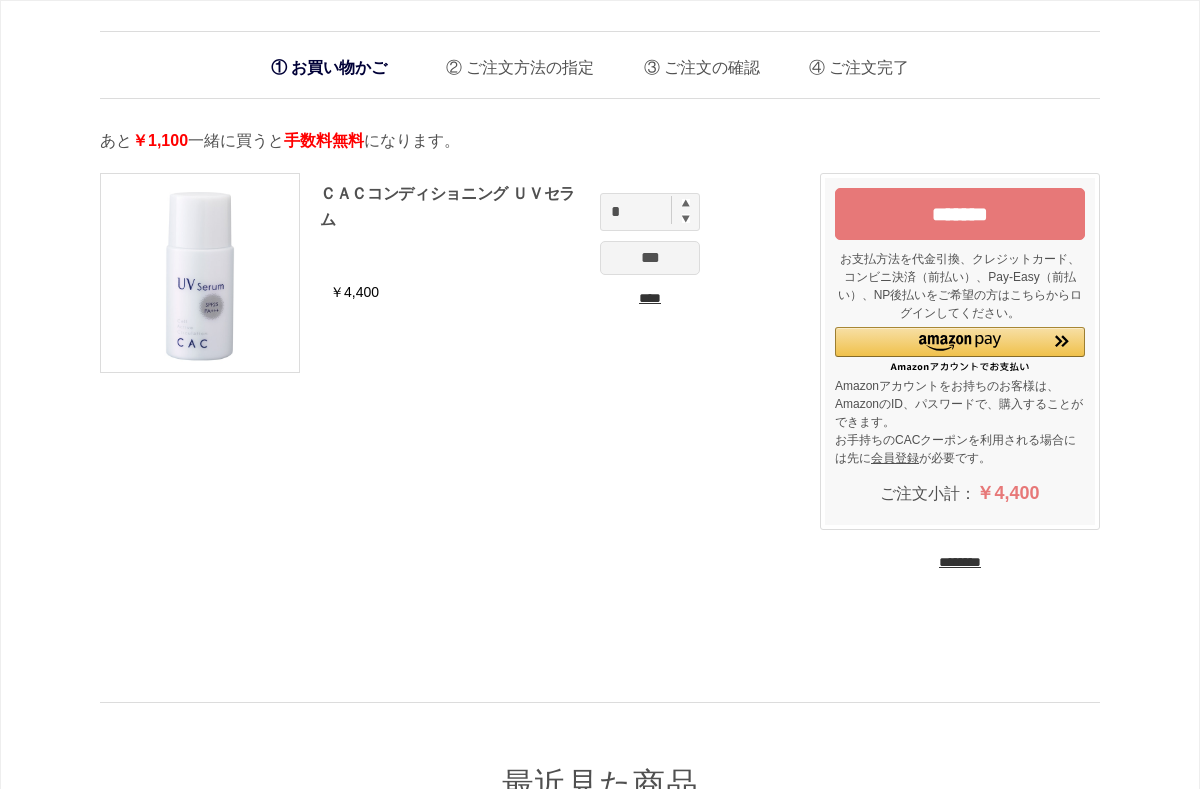 scroll, scrollTop: 0, scrollLeft: 0, axis: both 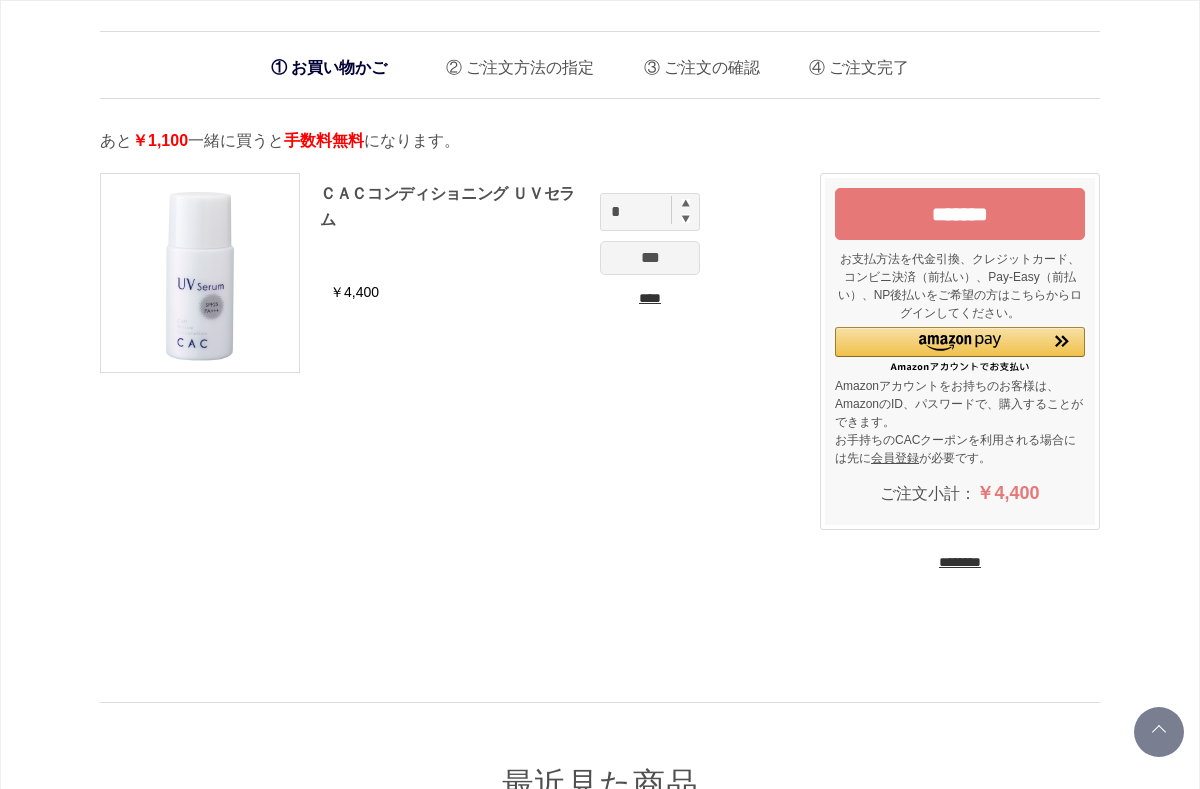 click on "*******
お支払方法を代金引換、クレジットカード、コンビニ決済（前払い）、Pay-Easy（前払い）、NP後払いをご希望の方はこちらからログインしてください。
Amazonアカウントをお持ちのお客様は、AmazonのID、パスワードで、購入することができます。
お手持ちのCACクーポンを利用される場合には先に 会員登録 が必要です。
ご注文小計：  ￥[PRICE]
********" at bounding box center [960, 372] 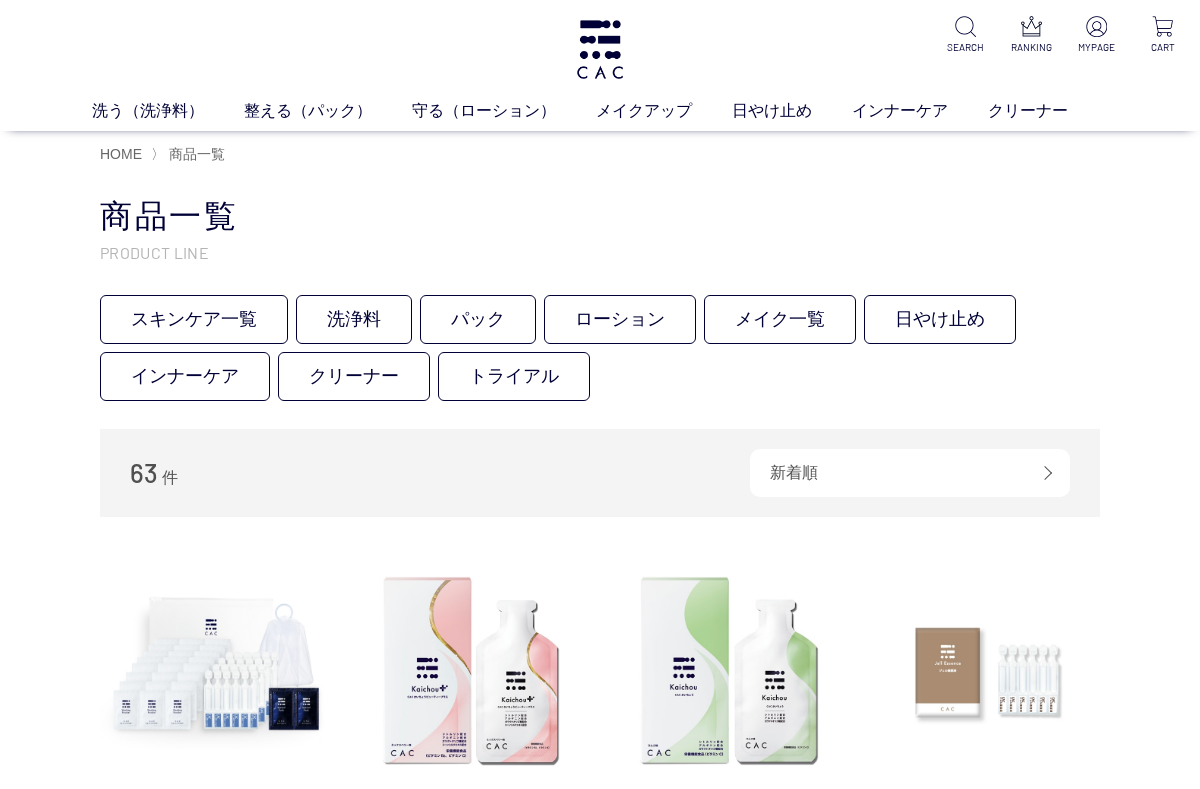 scroll, scrollTop: 0, scrollLeft: 0, axis: both 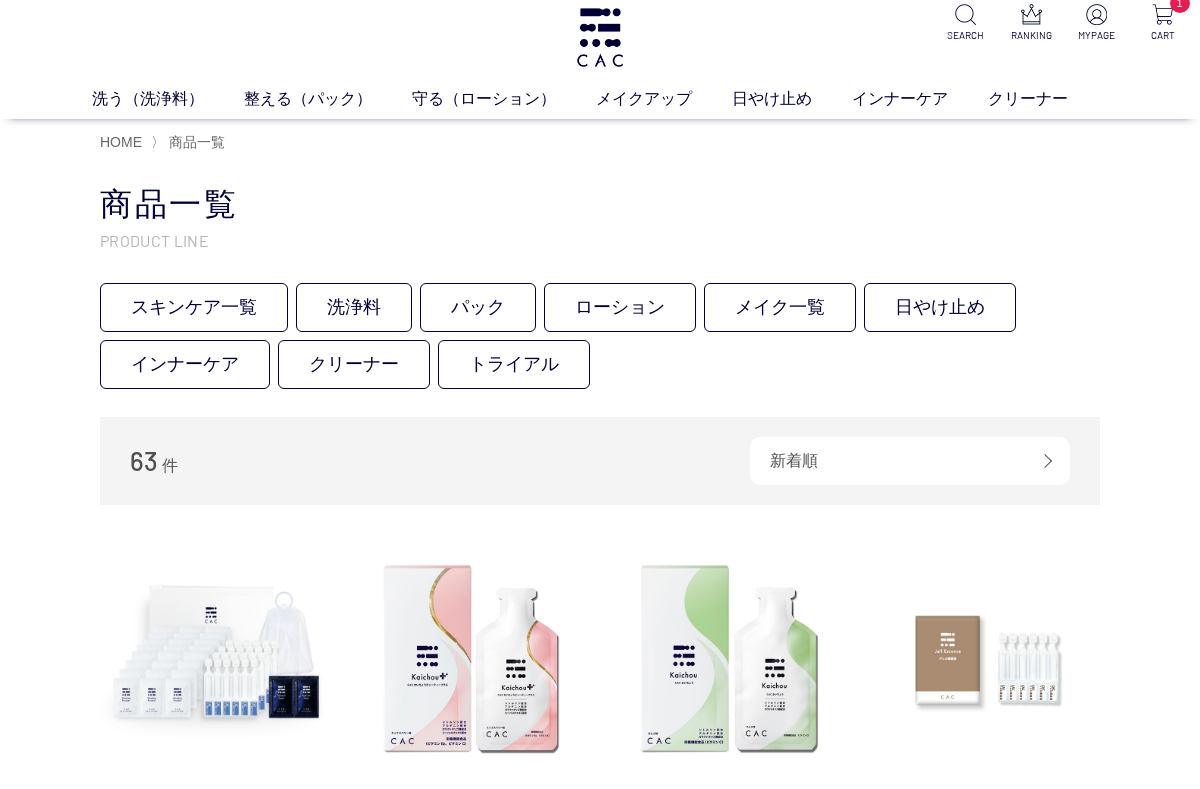 click on "ベース" at bounding box center (464, 136) 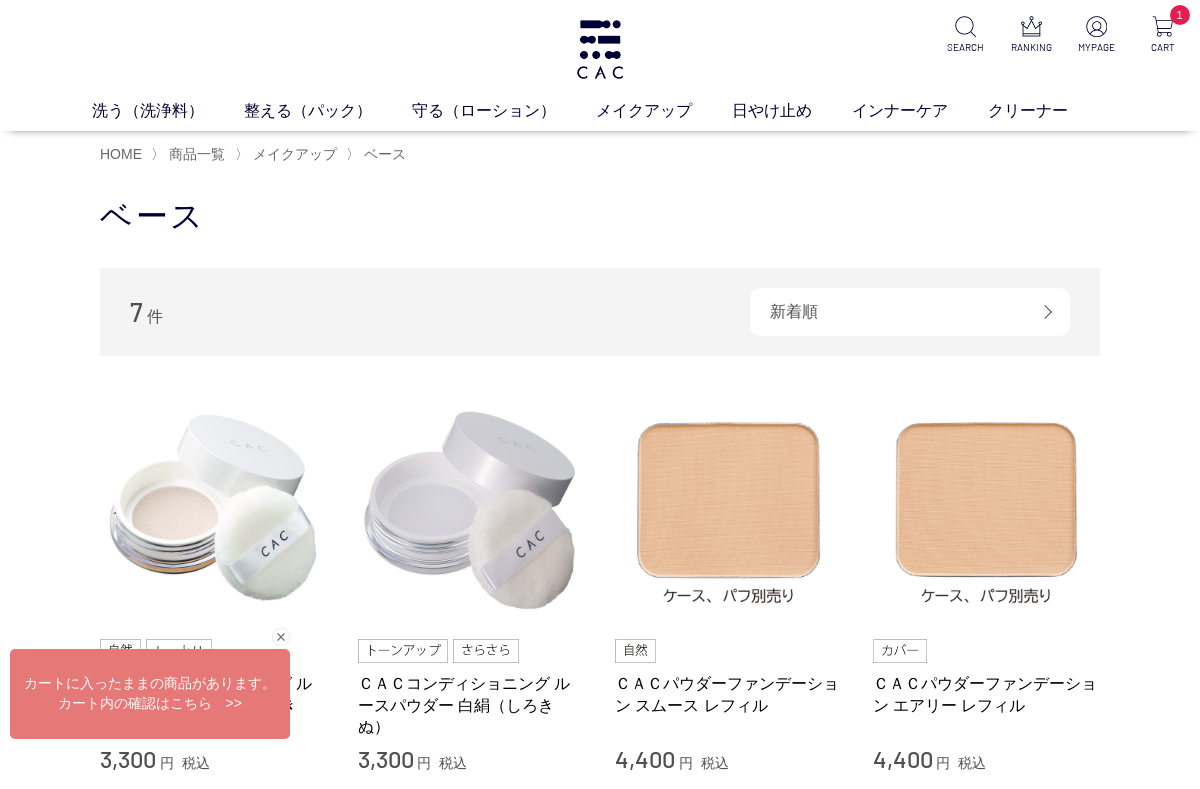 scroll, scrollTop: 0, scrollLeft: 0, axis: both 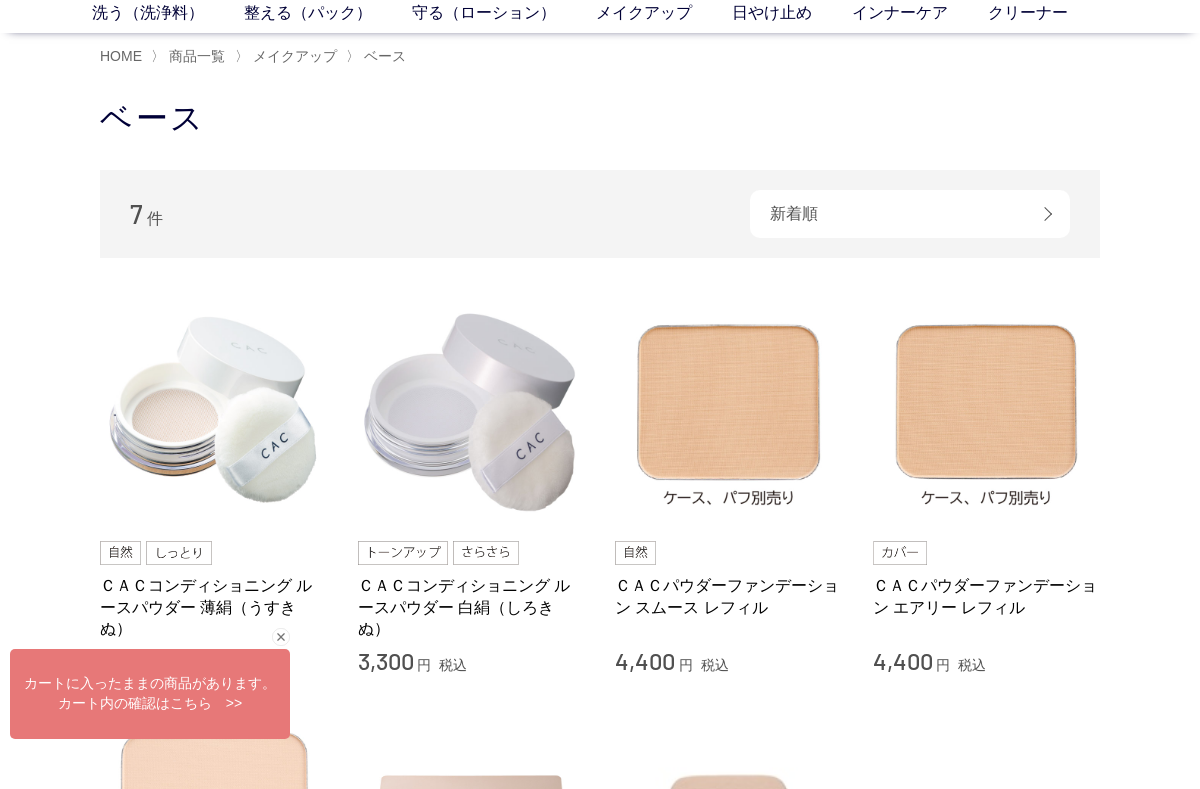 click at bounding box center (472, 412) 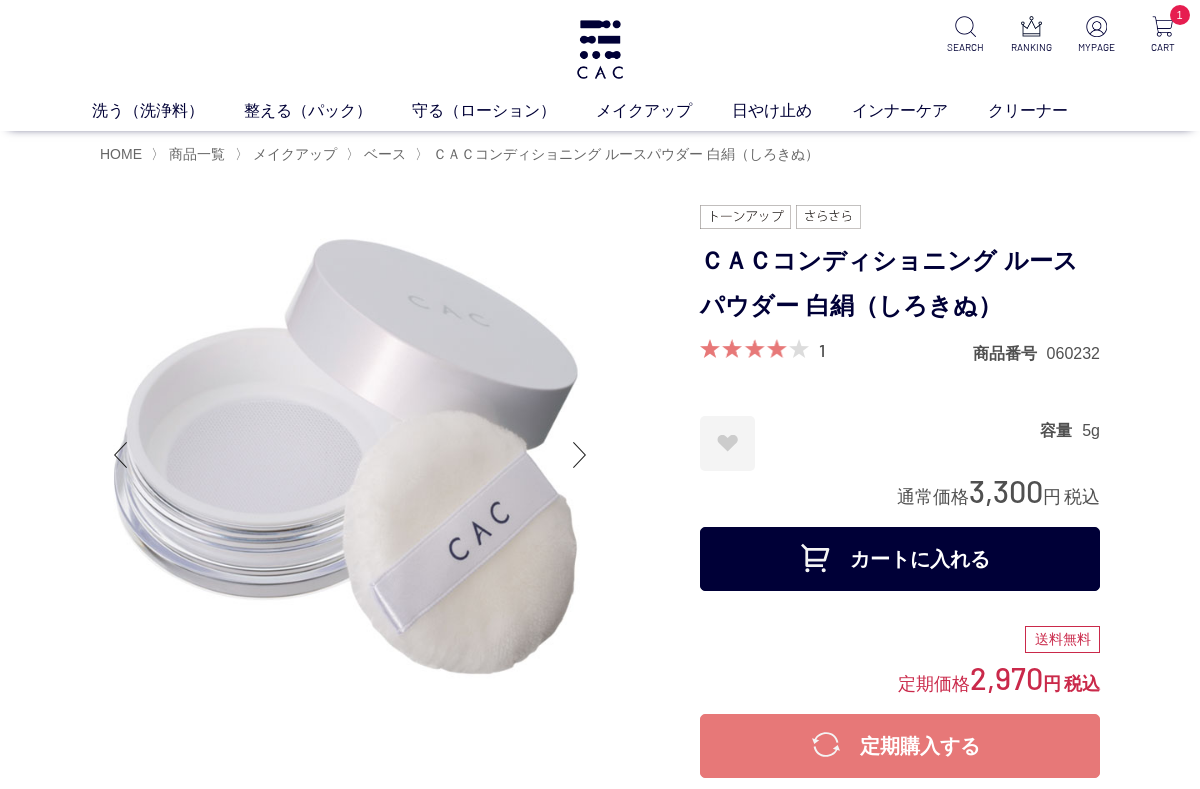 scroll, scrollTop: 0, scrollLeft: 0, axis: both 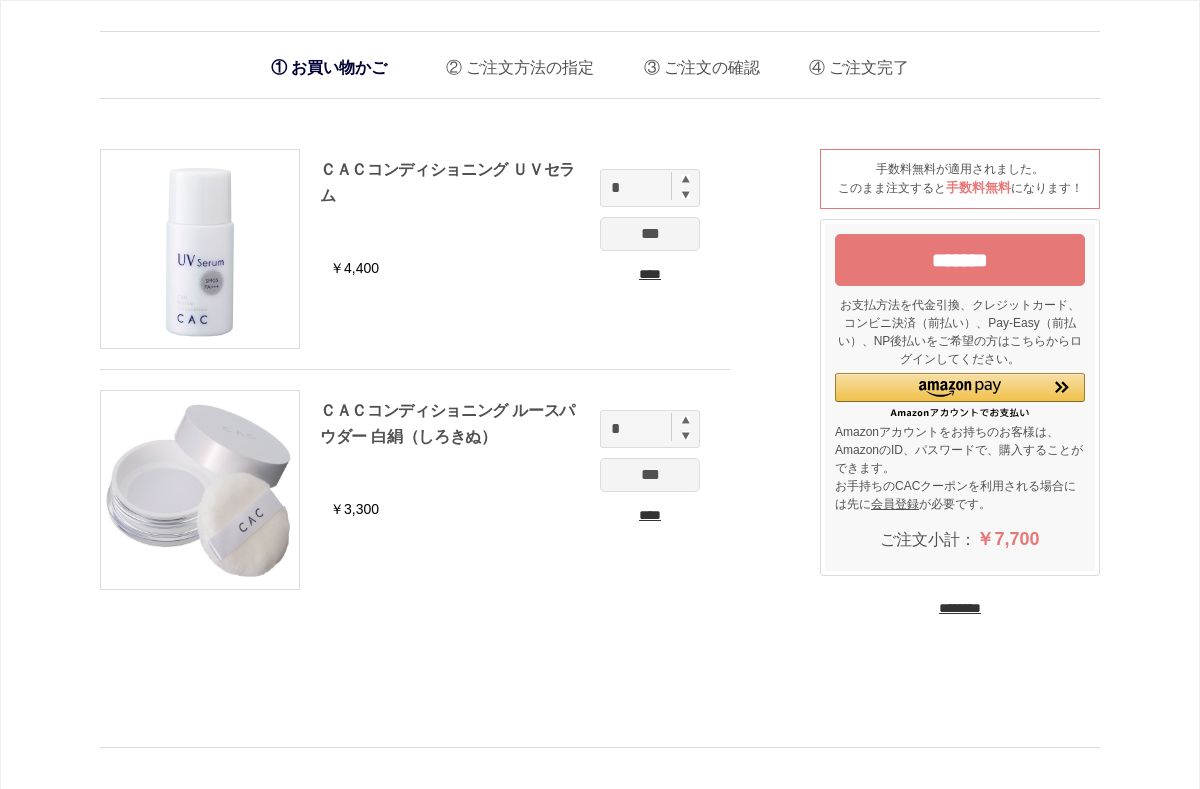 click on "********" at bounding box center [960, 608] 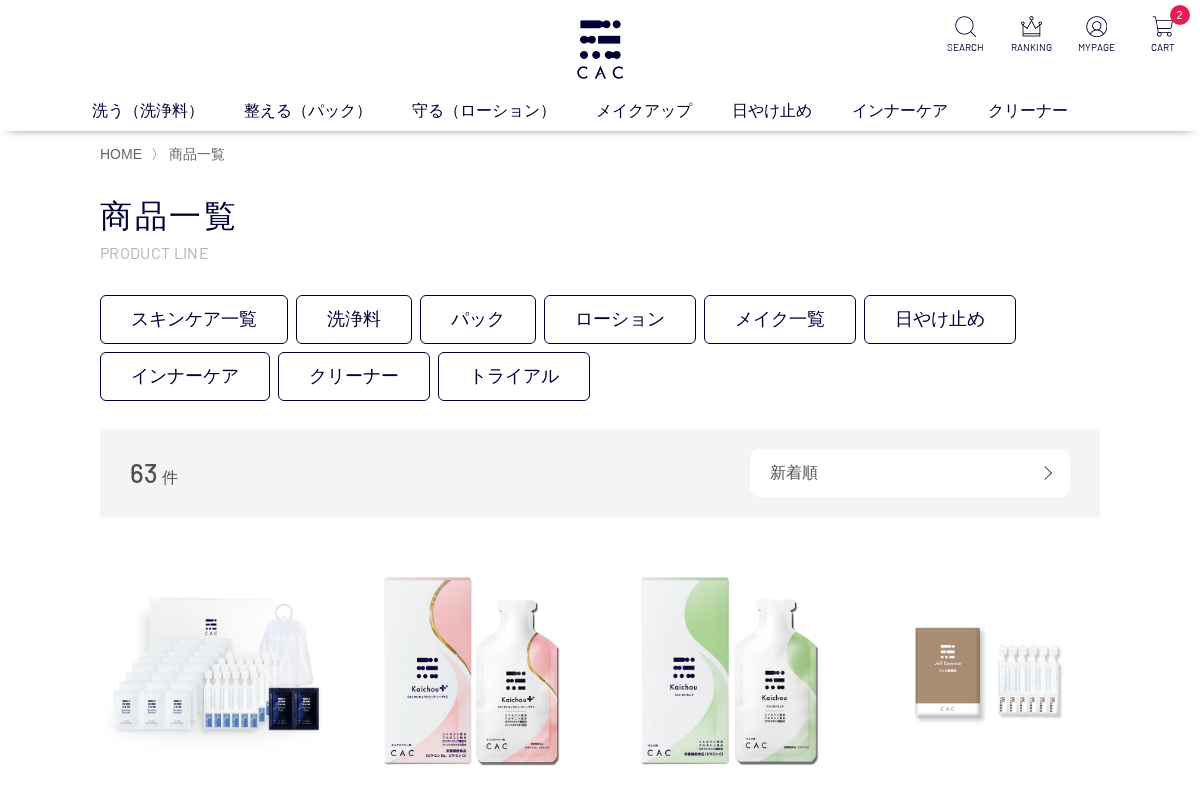 scroll, scrollTop: 0, scrollLeft: 0, axis: both 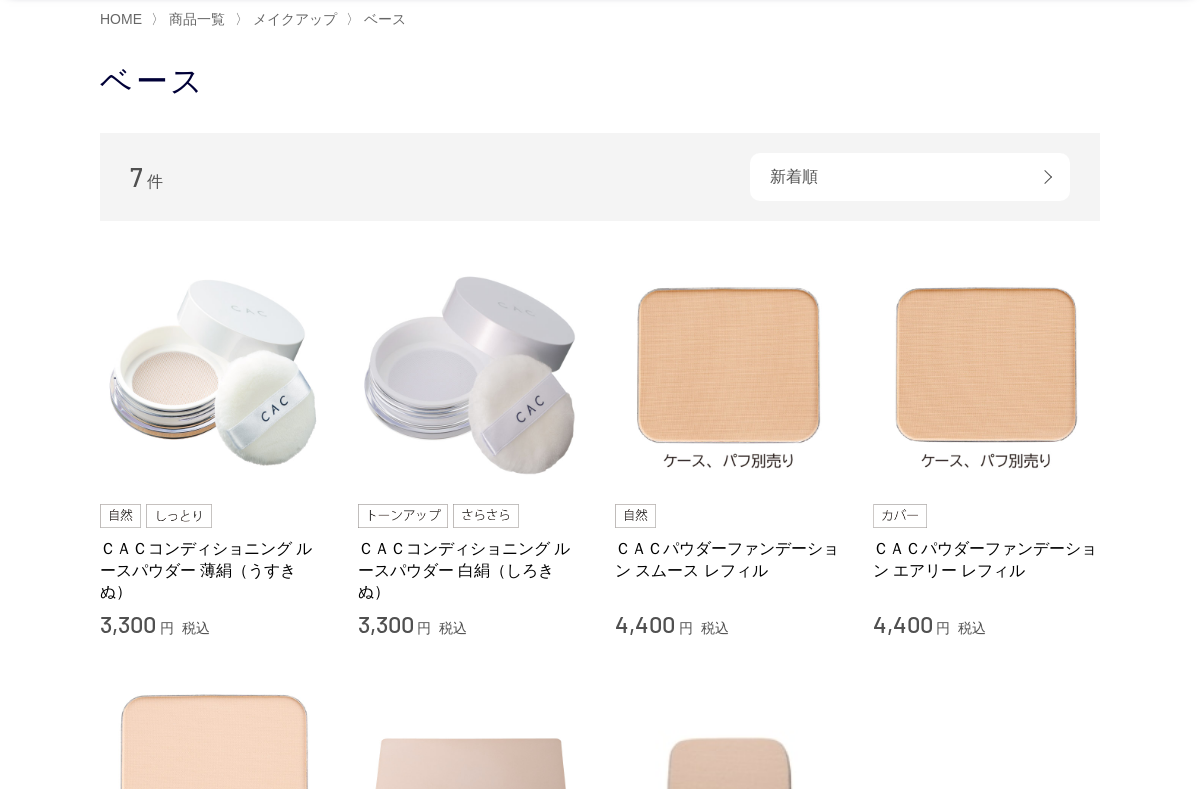 click at bounding box center (729, 375) 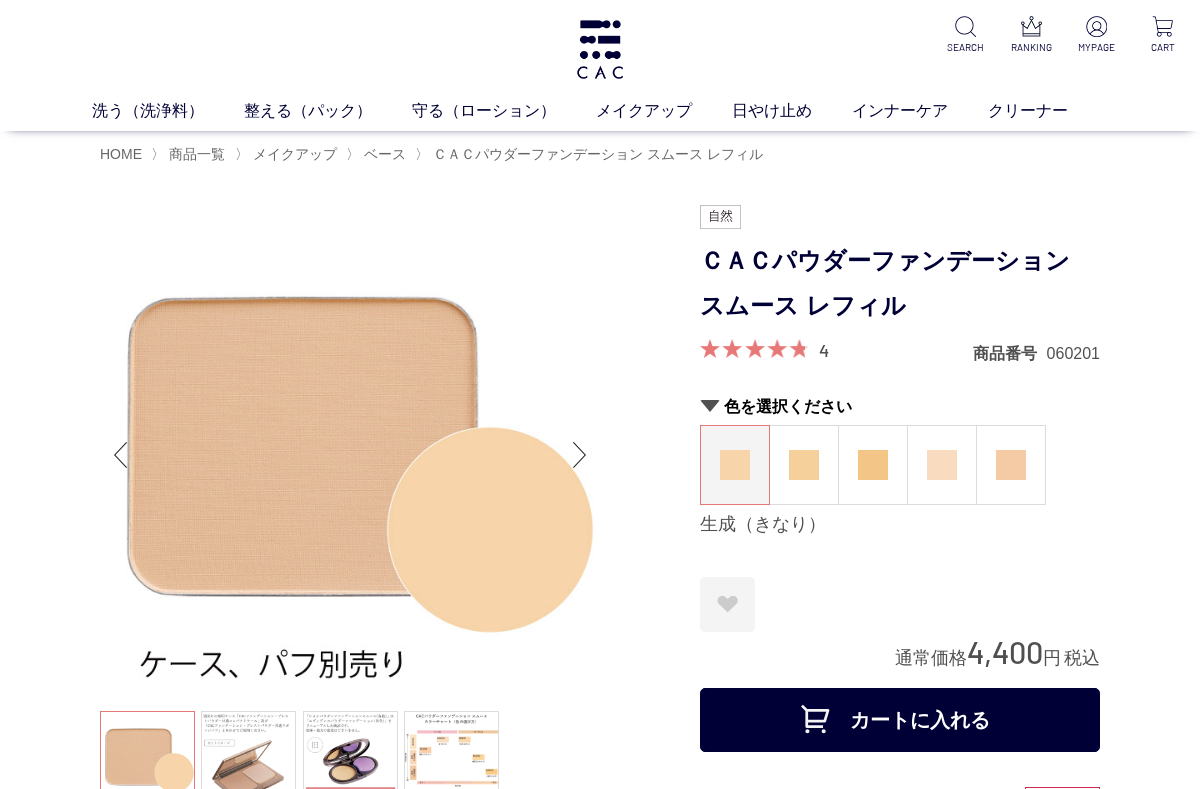 scroll, scrollTop: 0, scrollLeft: 0, axis: both 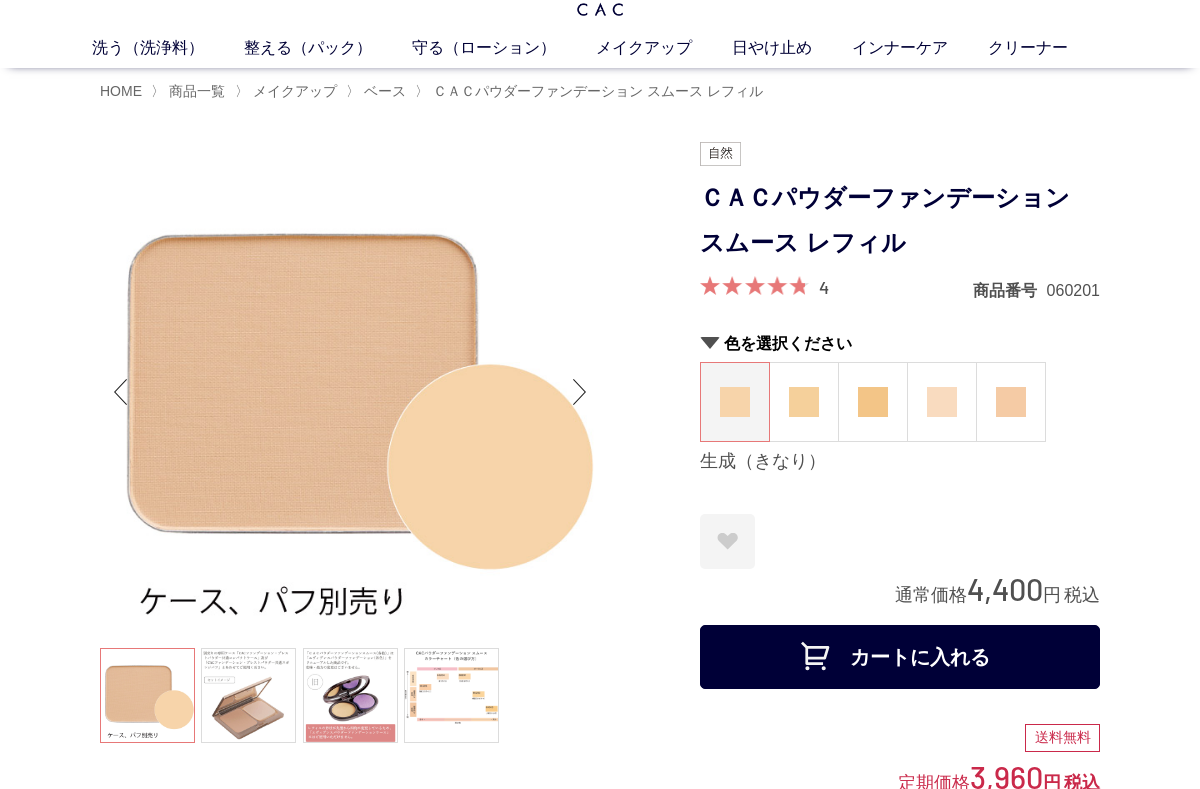 click on "カートに入れる" at bounding box center (900, 657) 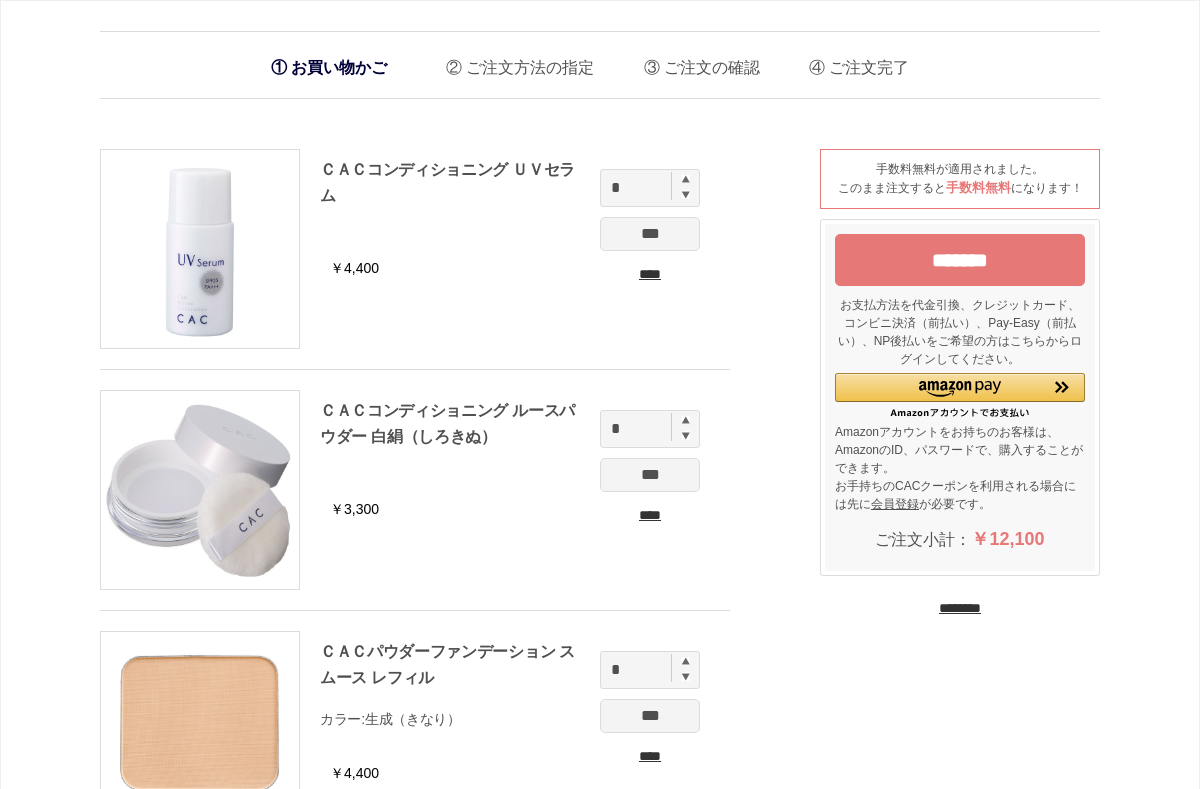 scroll, scrollTop: 0, scrollLeft: 0, axis: both 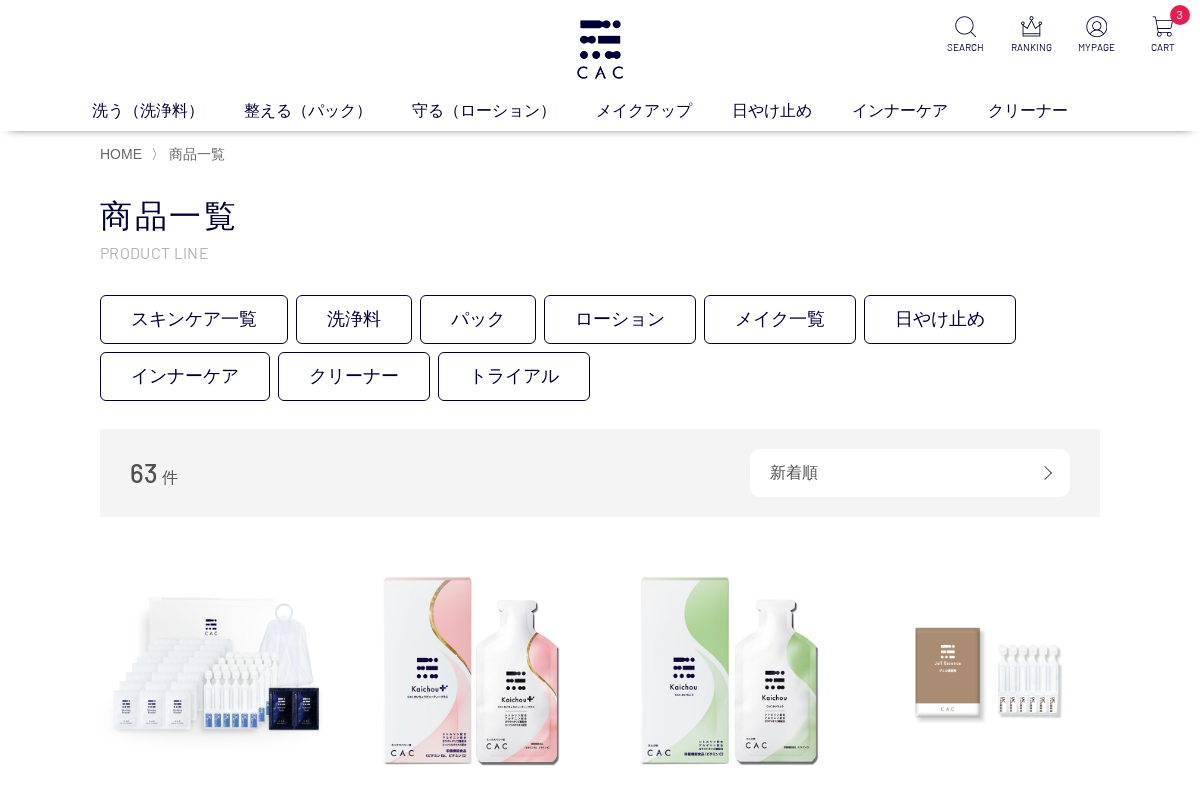 click on "ベース" at bounding box center [464, 148] 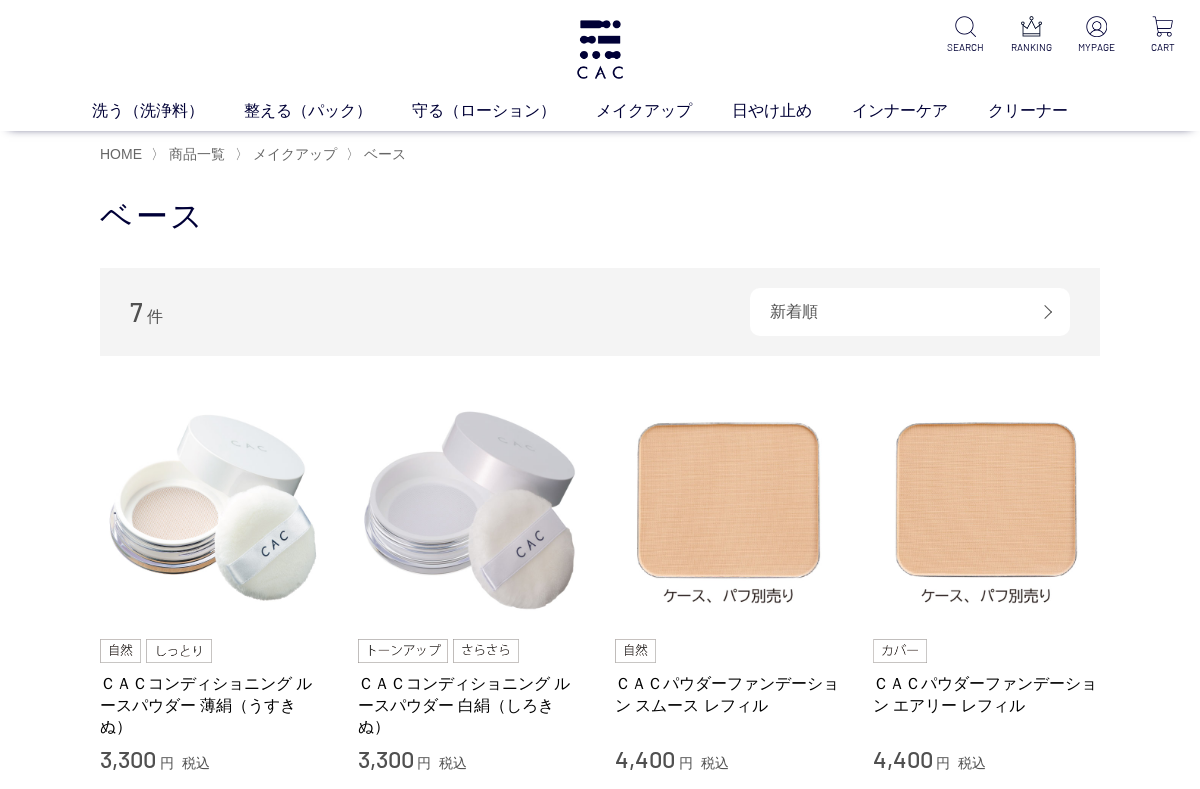 scroll, scrollTop: 0, scrollLeft: 0, axis: both 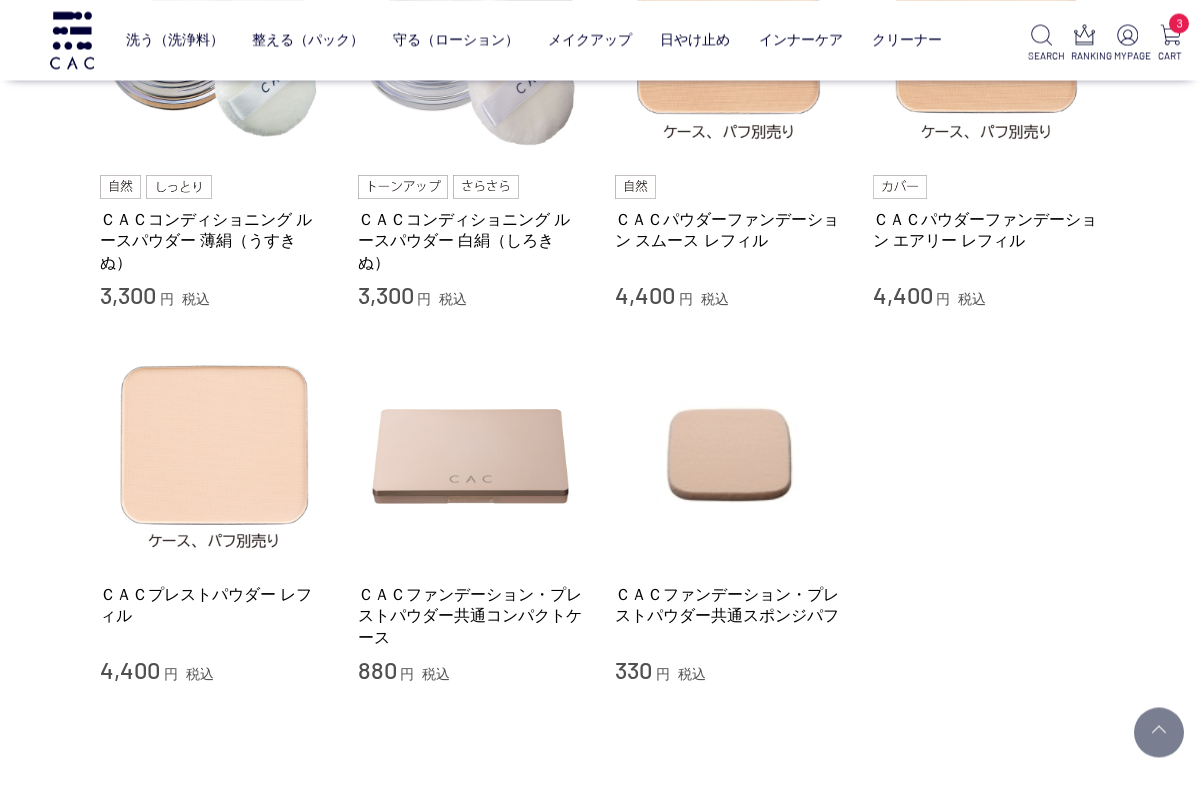 click at bounding box center (729, 455) 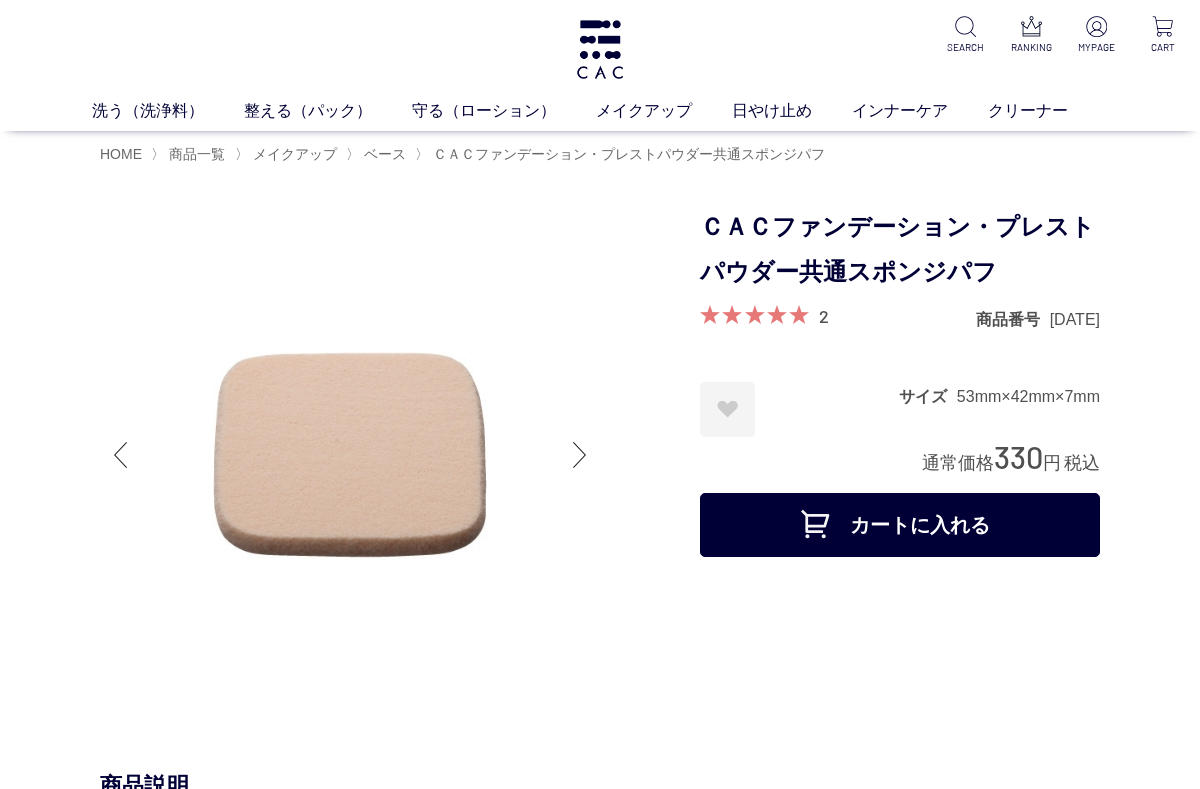 scroll, scrollTop: 0, scrollLeft: 0, axis: both 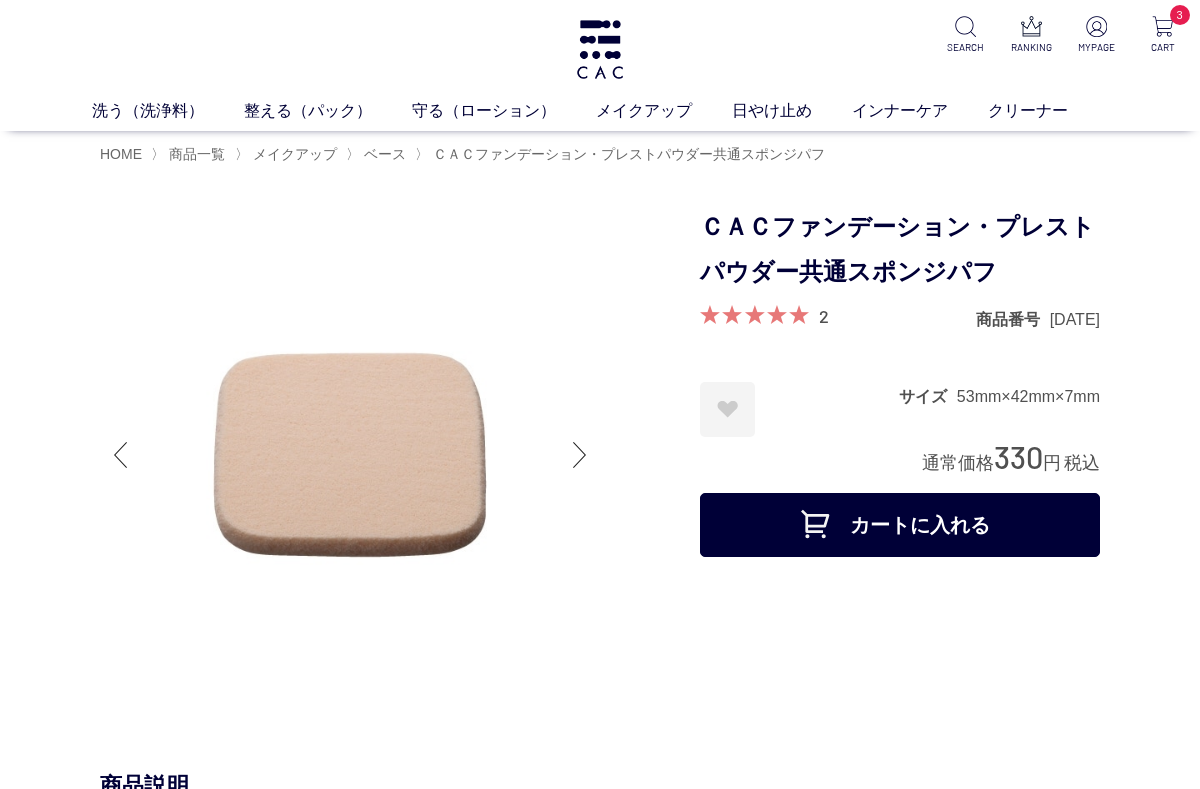 click on "カートに入れる" at bounding box center [900, 525] 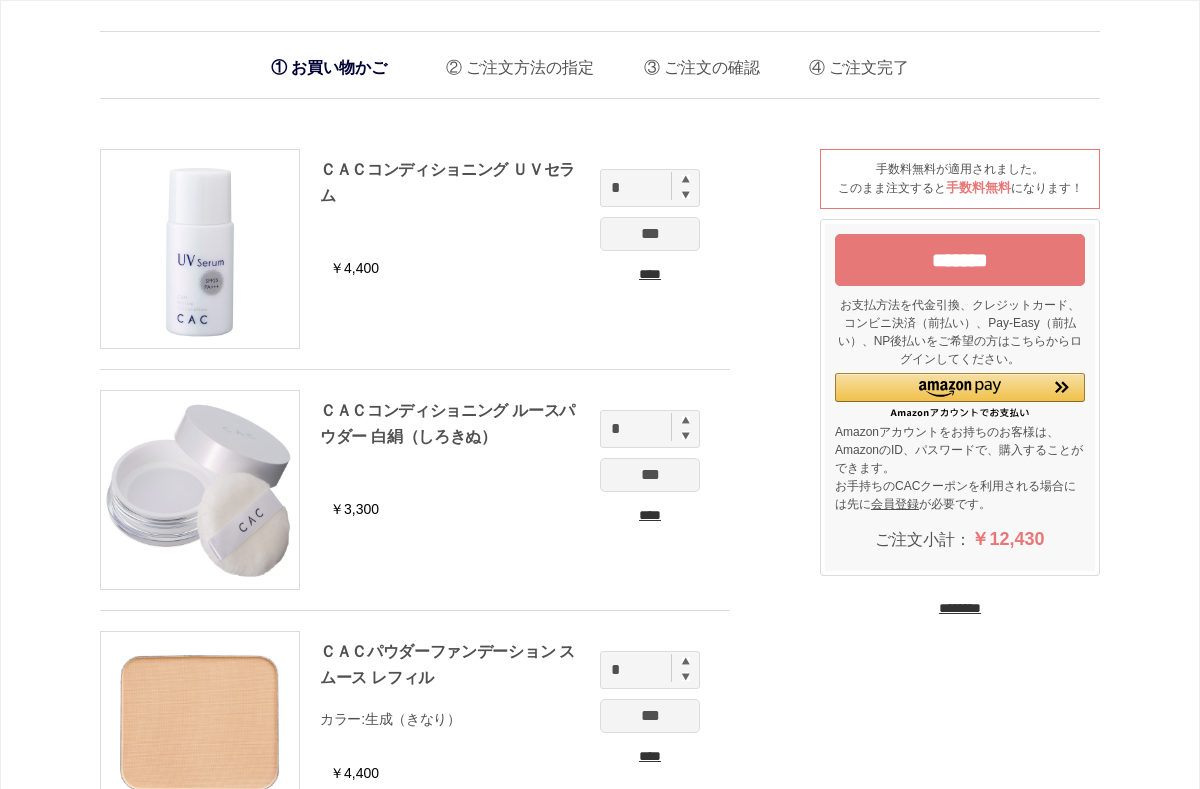 scroll, scrollTop: 0, scrollLeft: 0, axis: both 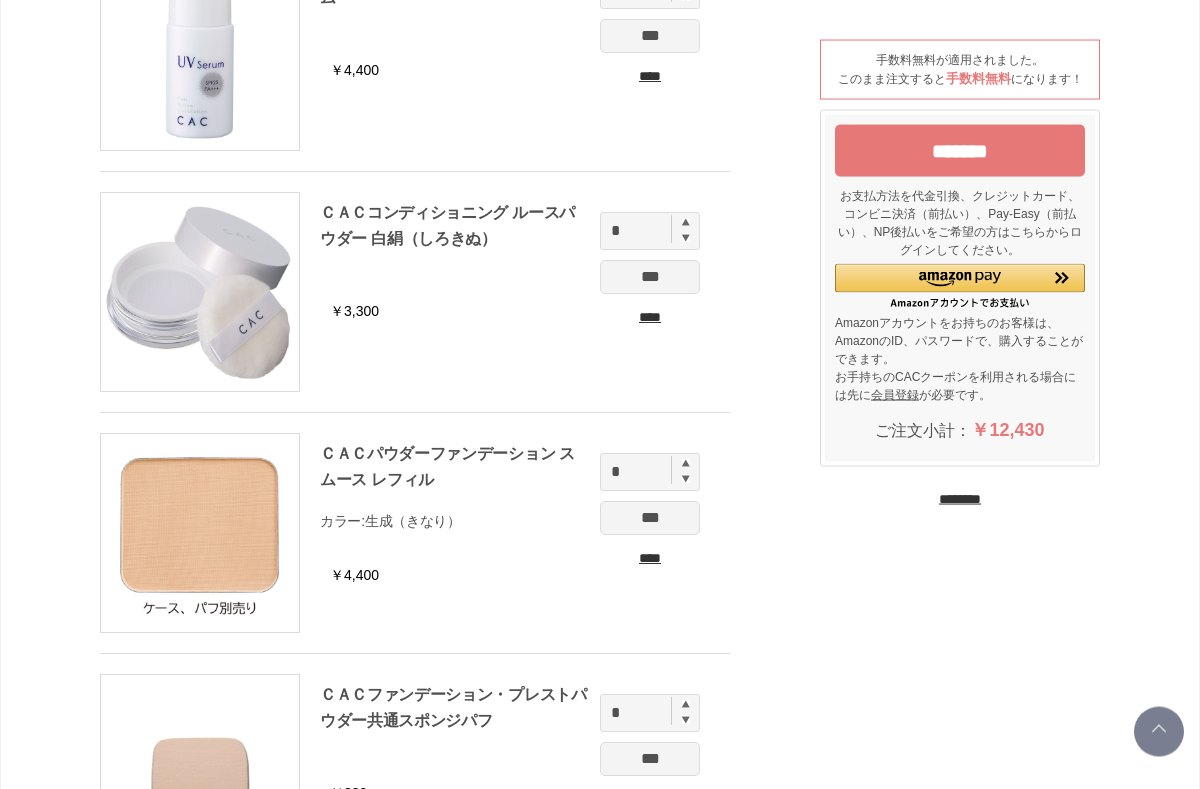 click on "********" at bounding box center [960, 499] 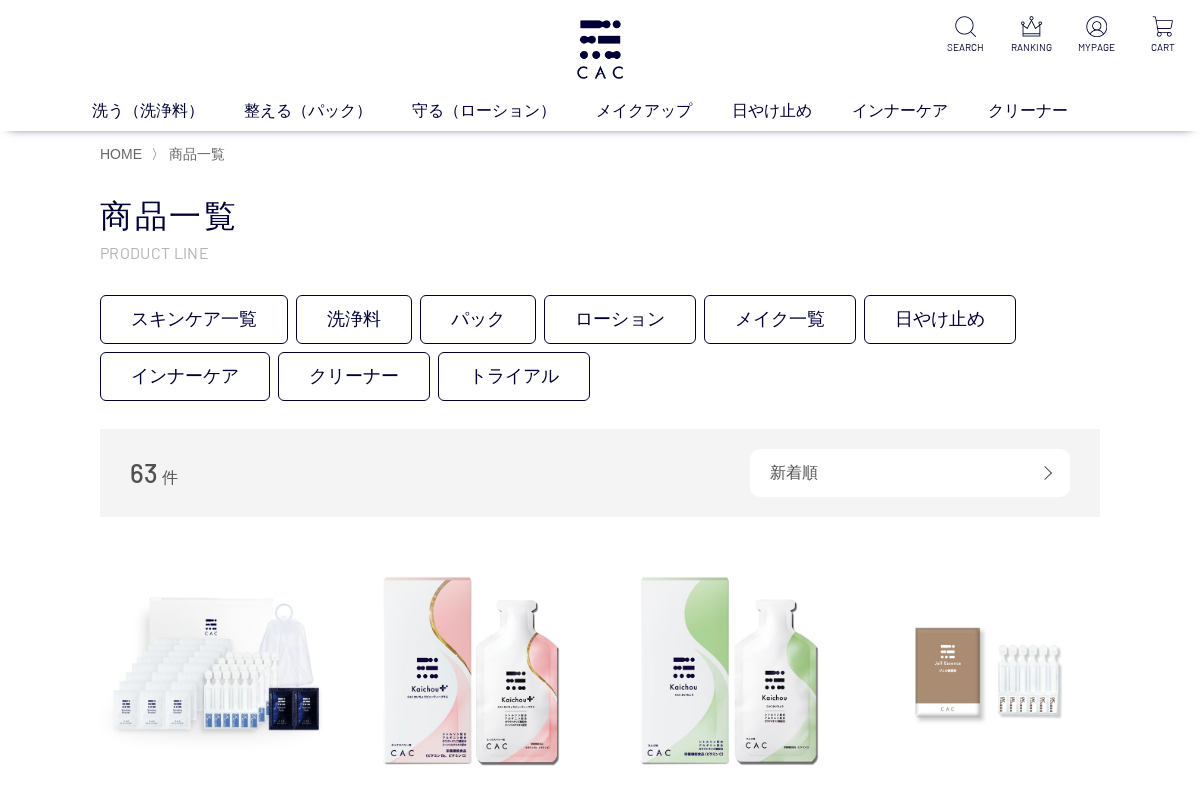 scroll, scrollTop: 0, scrollLeft: 0, axis: both 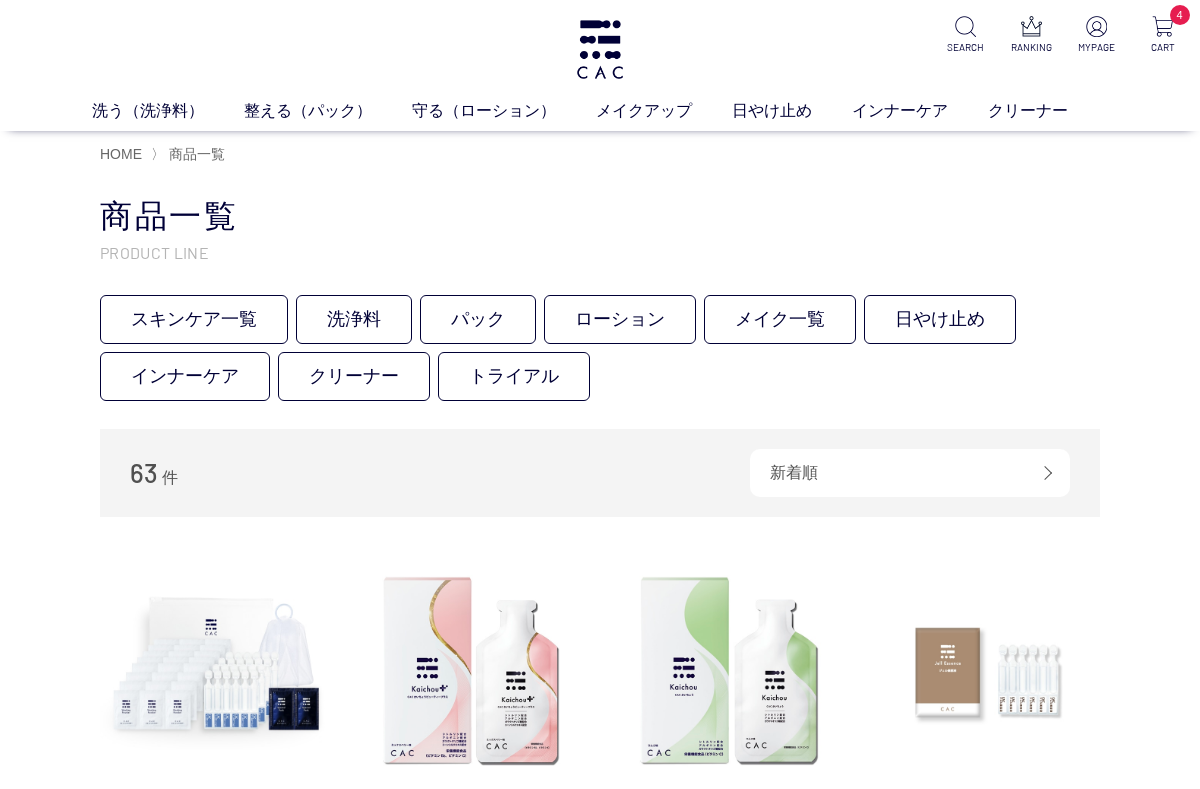 click on "アイ" at bounding box center (534, 148) 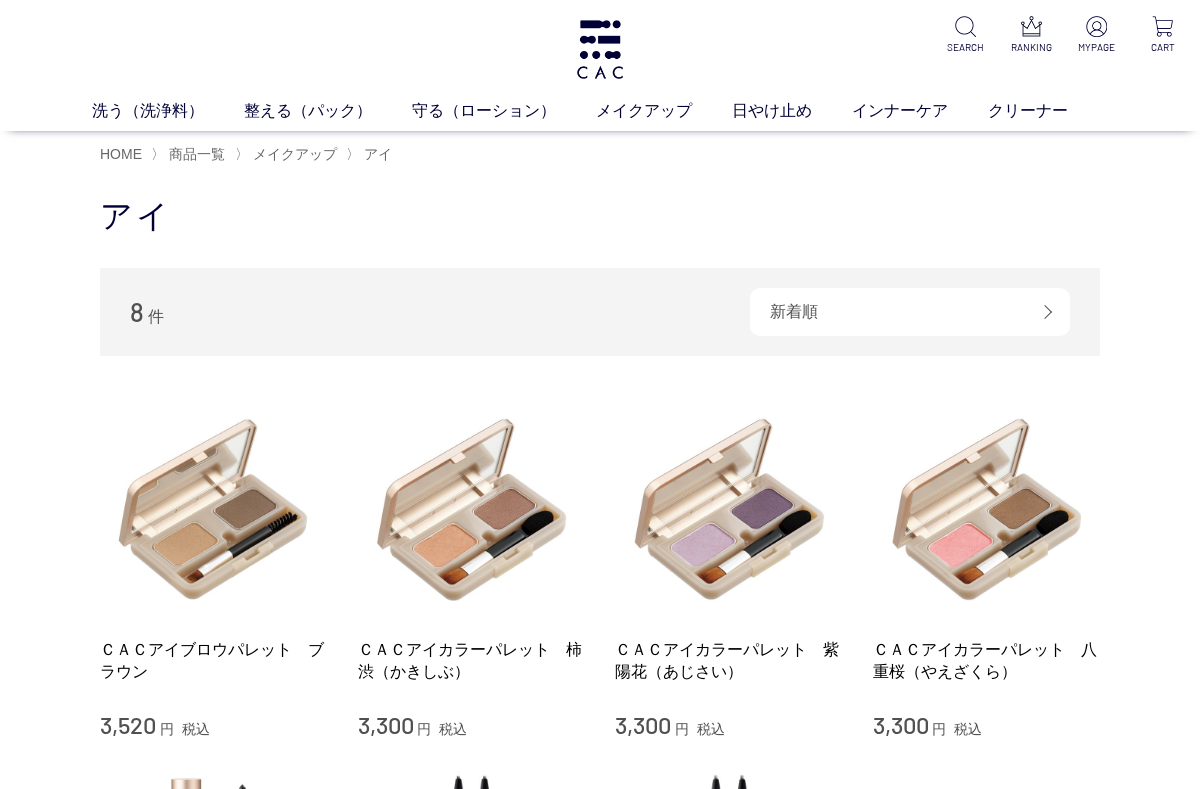 scroll, scrollTop: 0, scrollLeft: 0, axis: both 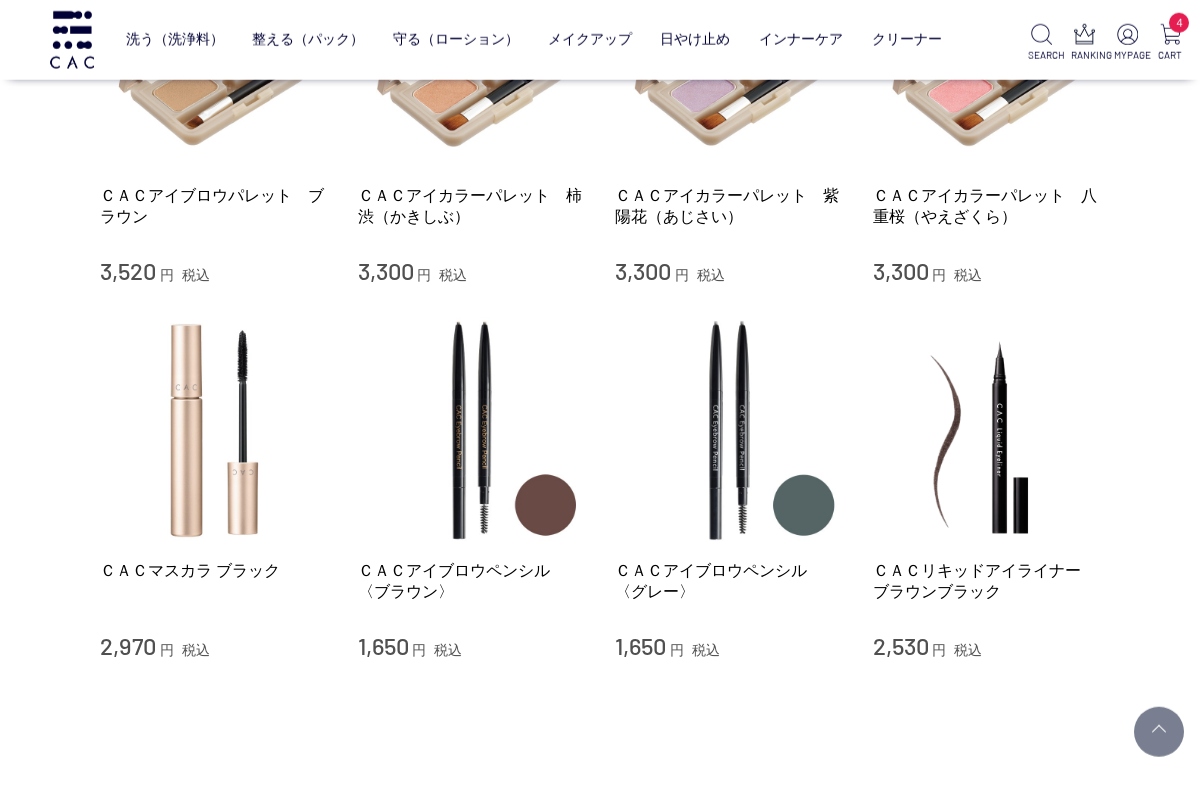 click at bounding box center (472, 431) 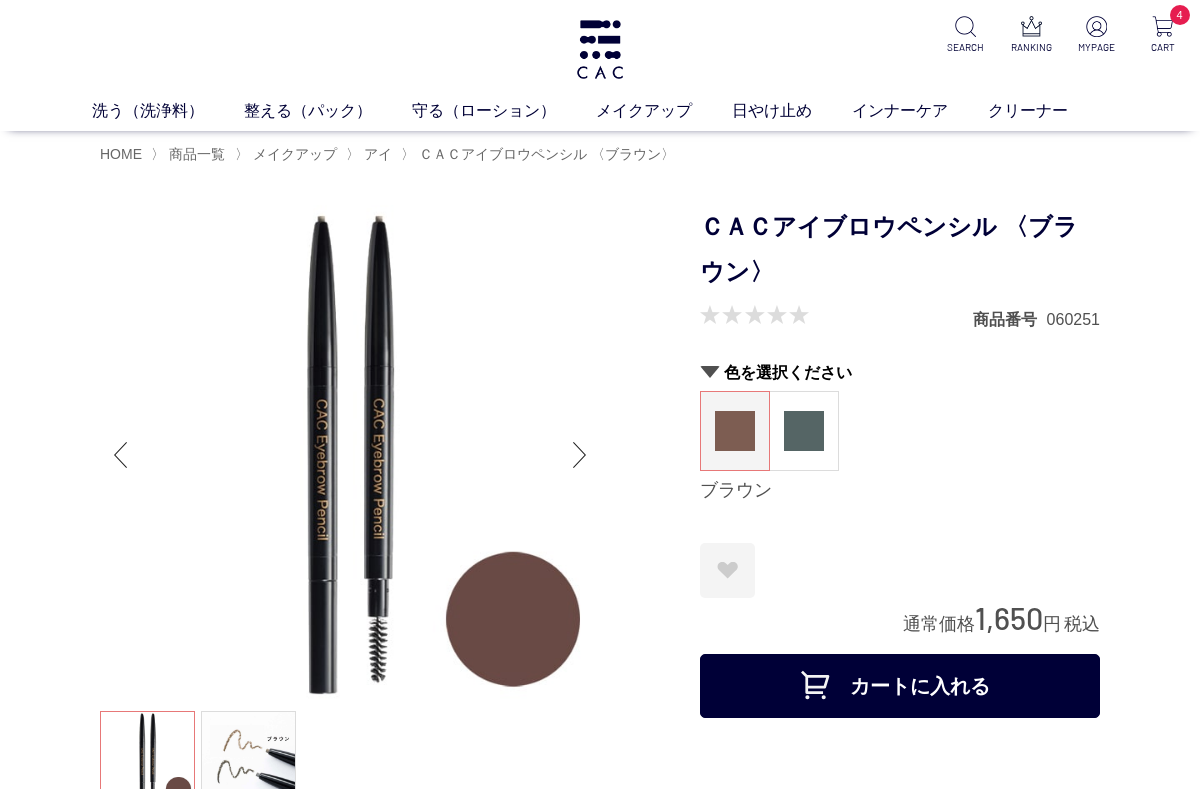 scroll, scrollTop: 0, scrollLeft: 0, axis: both 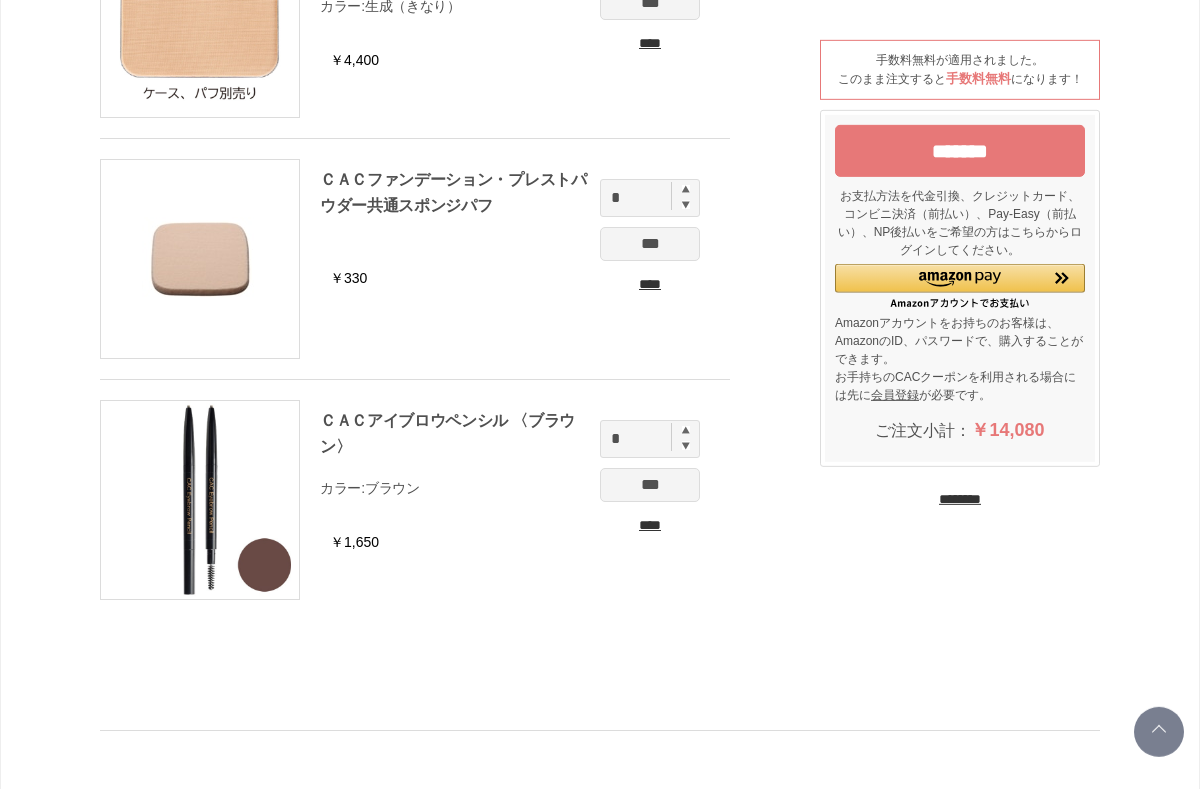 click on "*******" at bounding box center [960, 151] 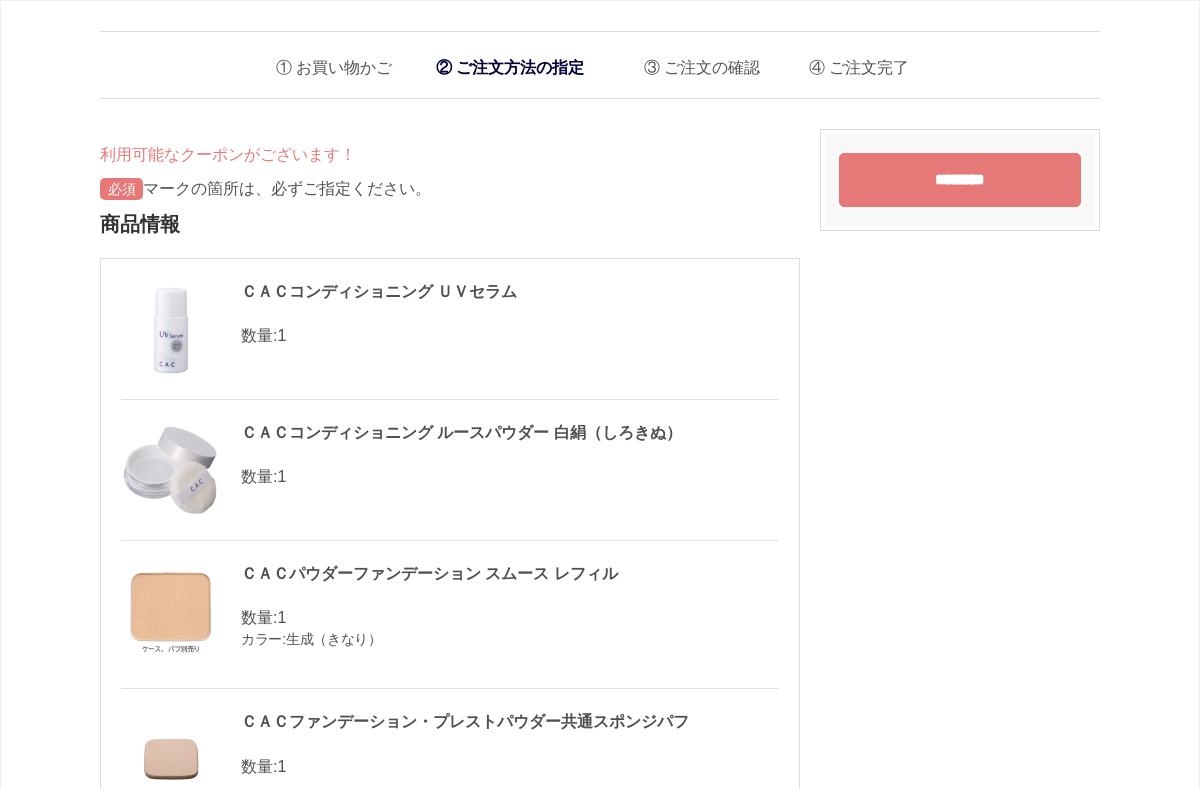 scroll, scrollTop: 0, scrollLeft: 0, axis: both 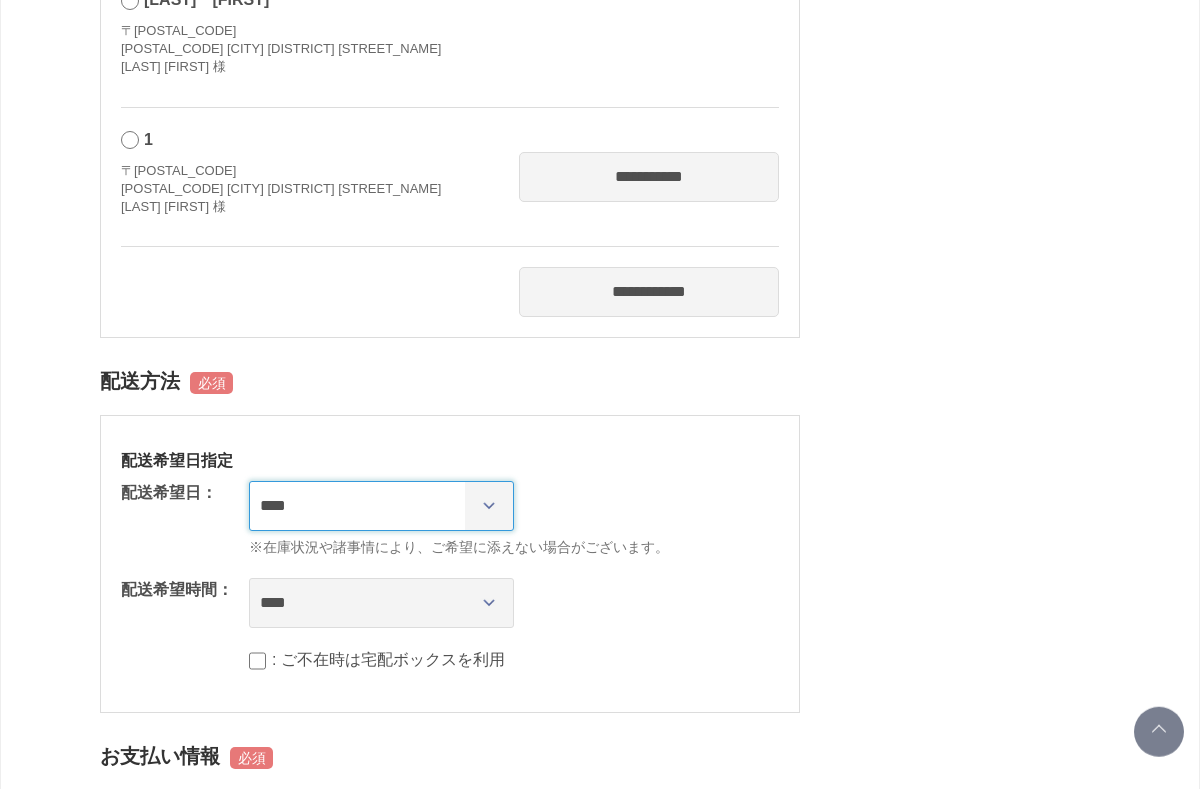 click on "**********" at bounding box center (381, 506) 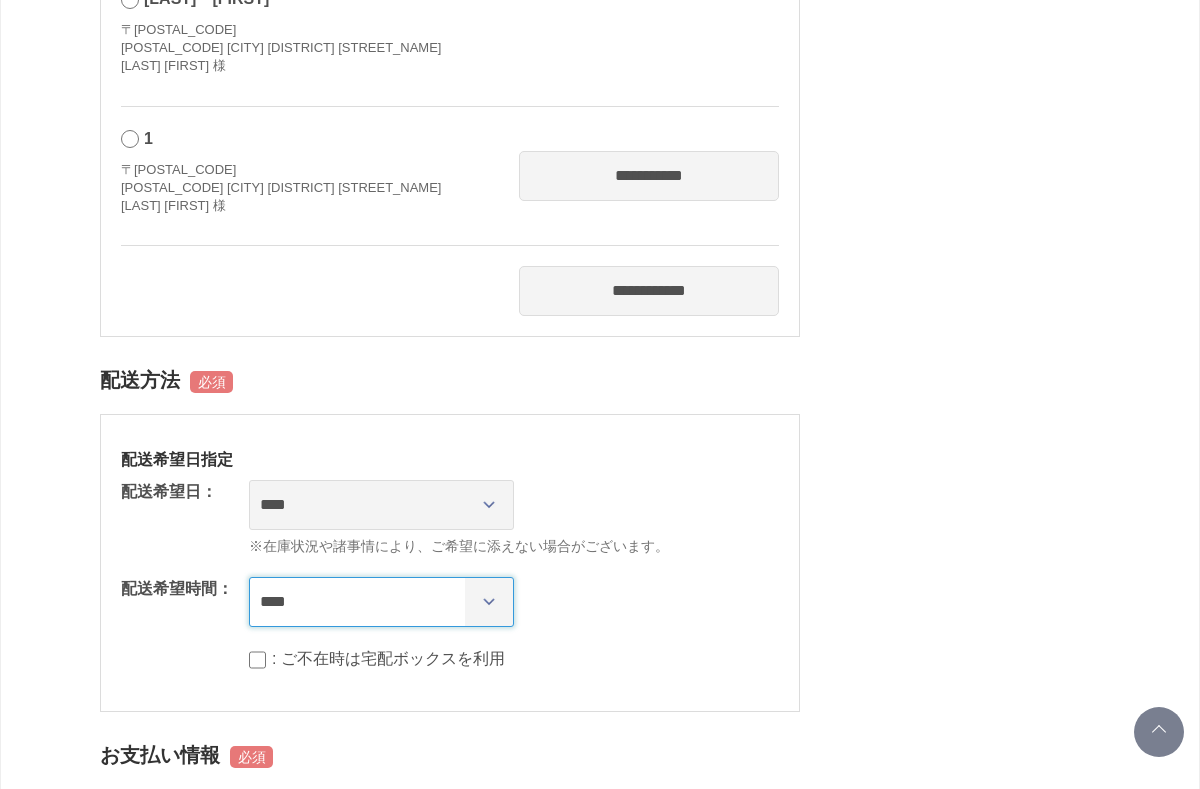 click on "**** *** ****** ****** ****** ******" at bounding box center (381, 602) 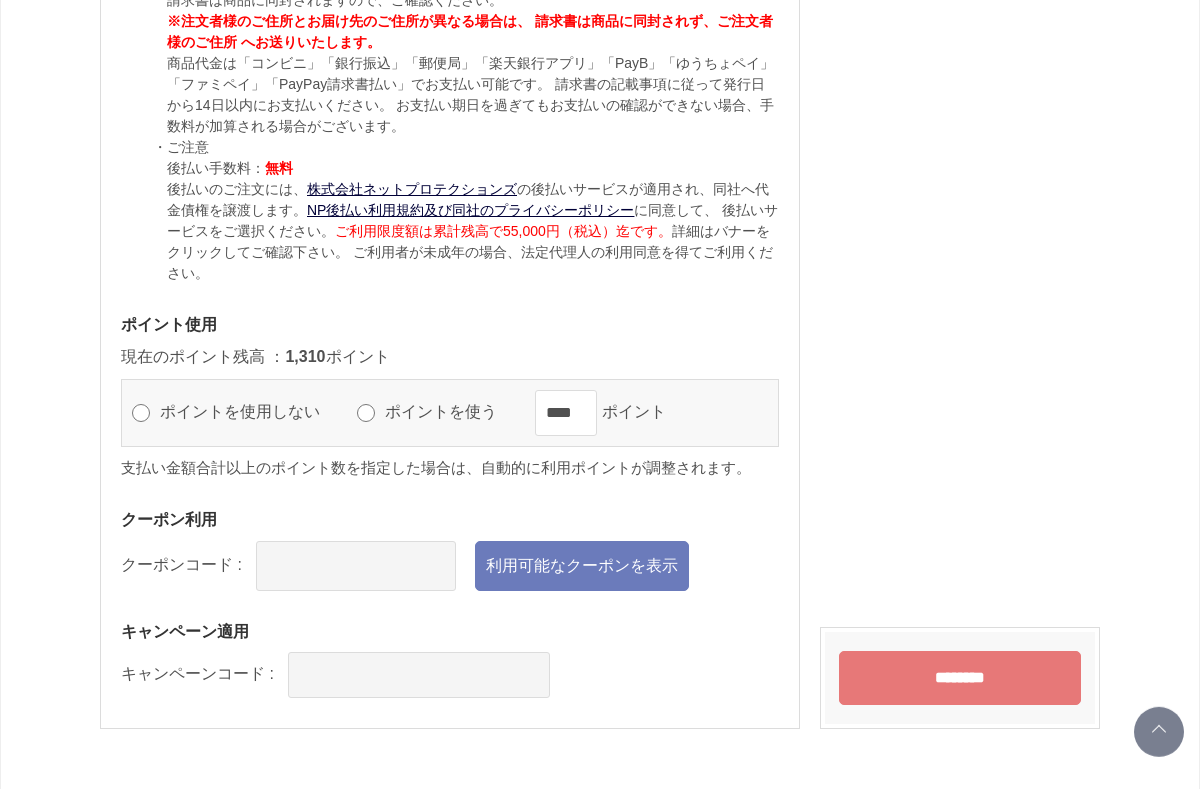 scroll, scrollTop: 2507, scrollLeft: 0, axis: vertical 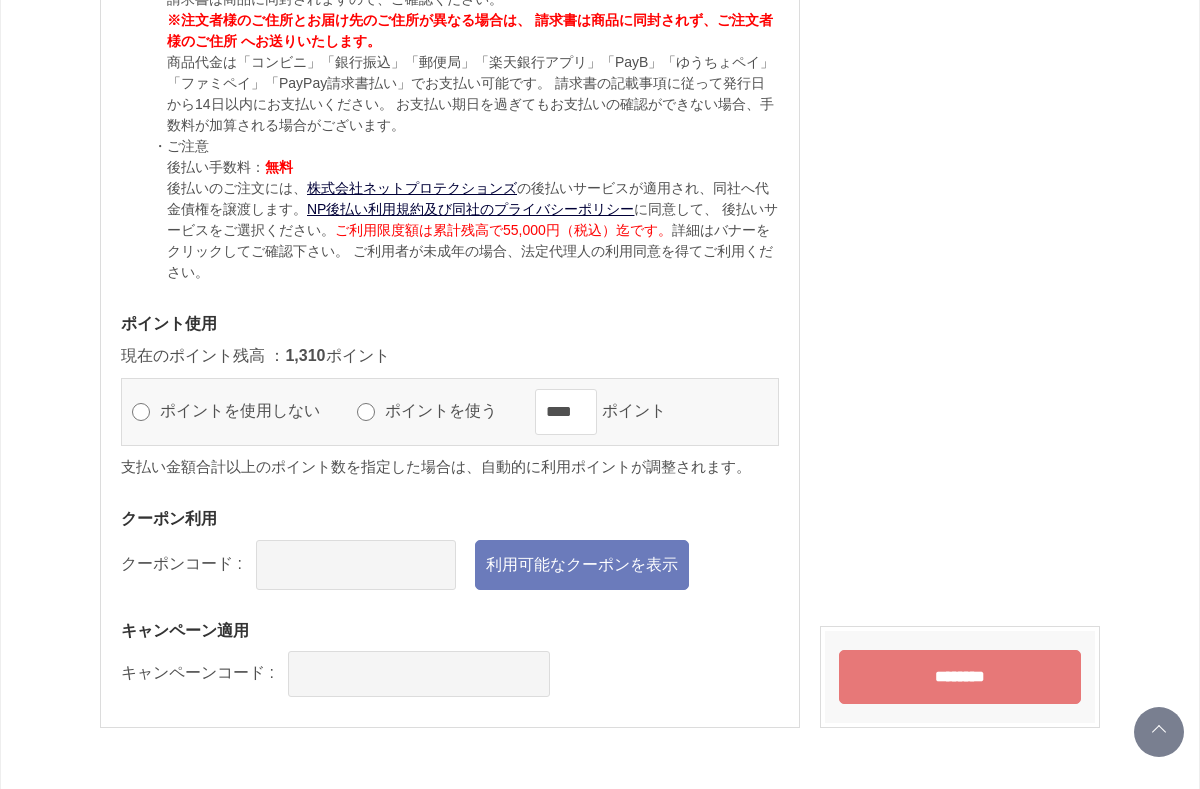 click on "利用可能なクーポンを表示" at bounding box center (582, 565) 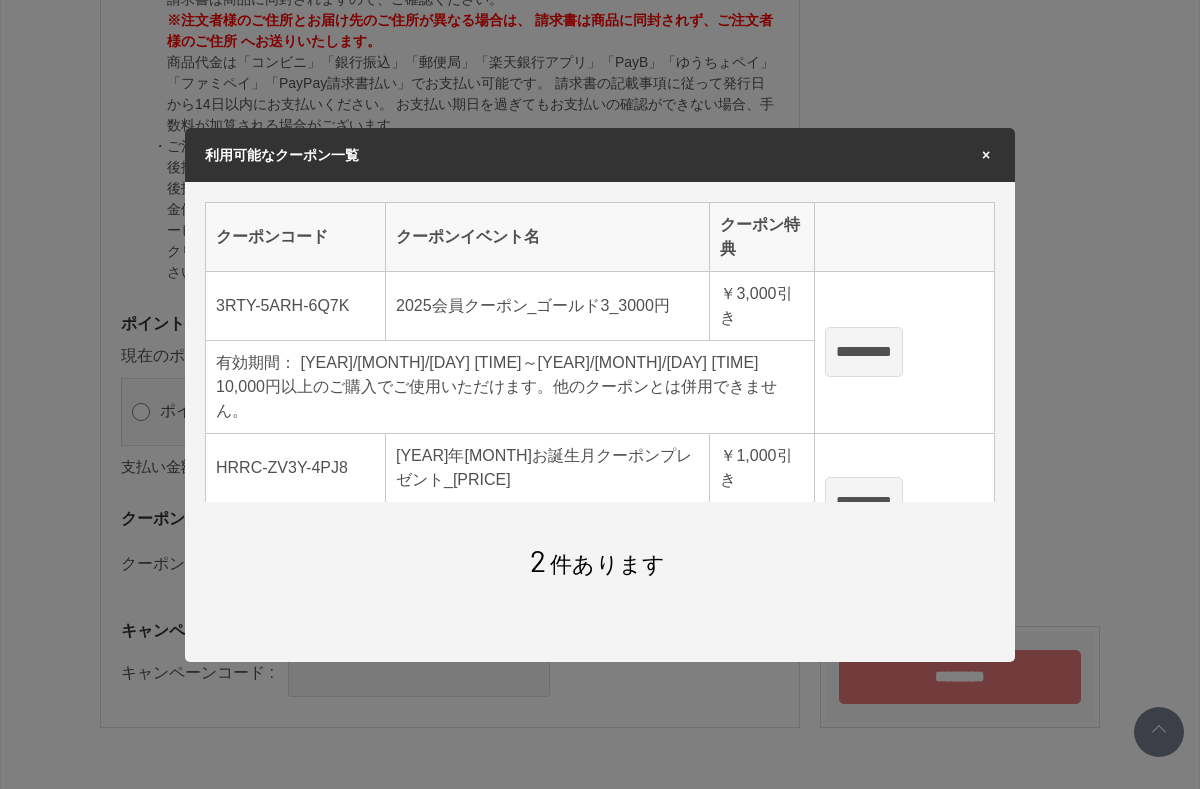 scroll, scrollTop: 0, scrollLeft: 0, axis: both 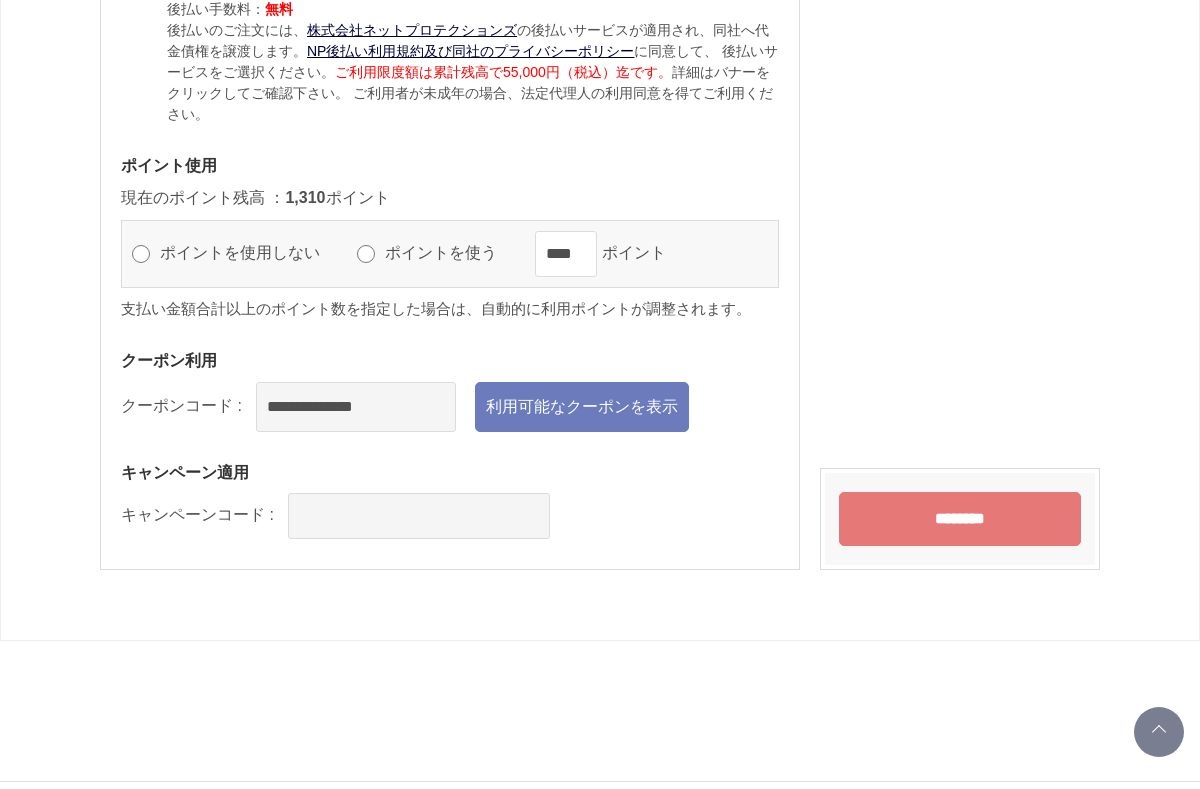 click on "********" at bounding box center (960, 519) 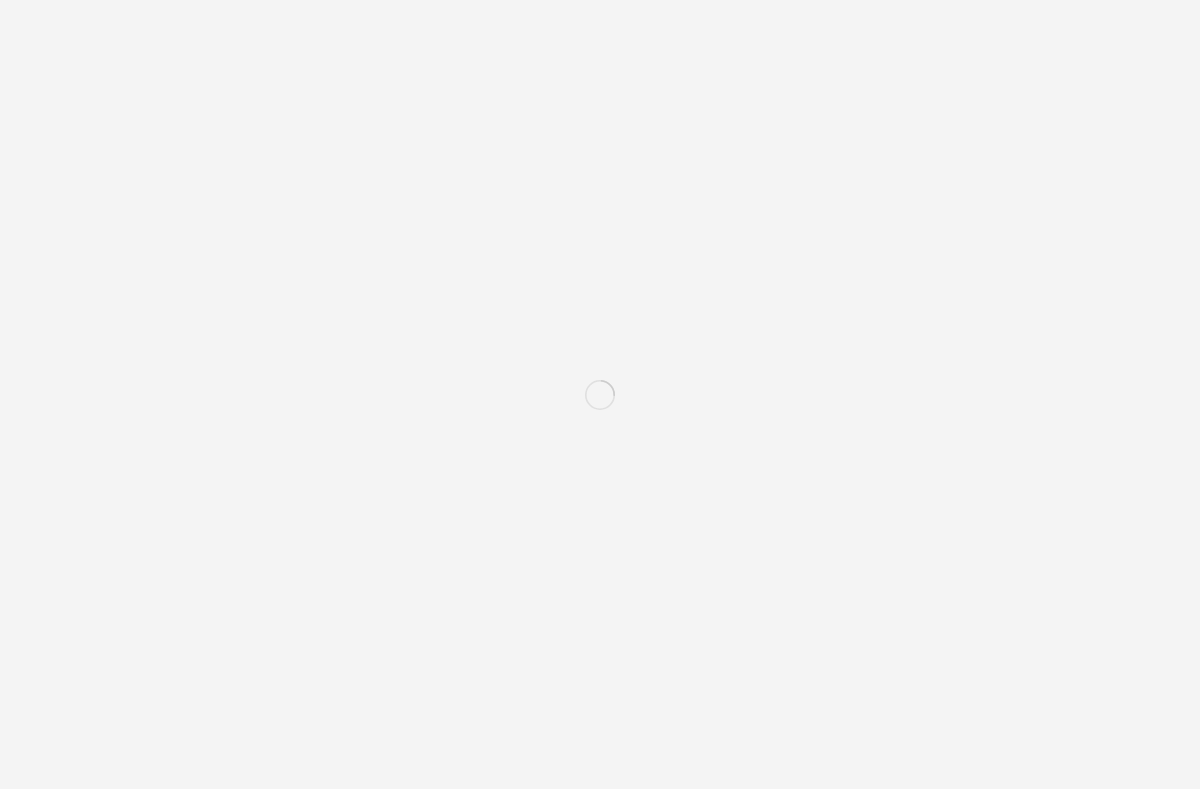 scroll, scrollTop: 0, scrollLeft: 0, axis: both 